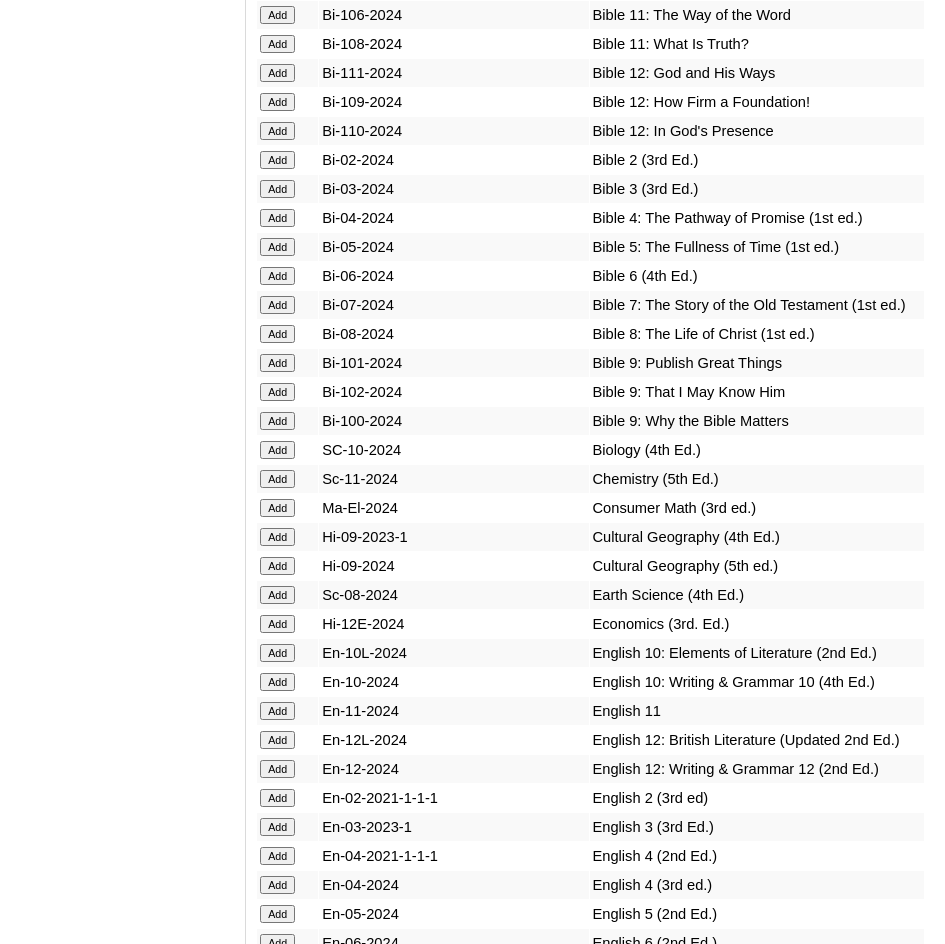 scroll, scrollTop: 5500, scrollLeft: 0, axis: vertical 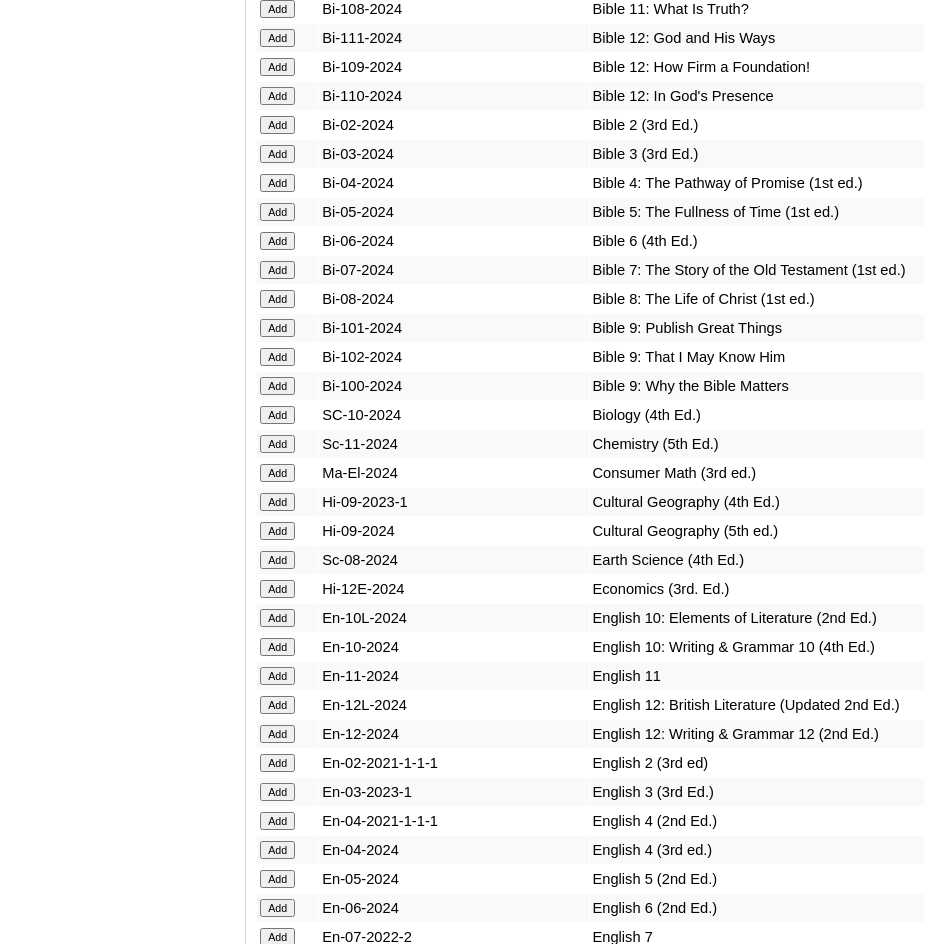click on "Add" at bounding box center (277, -5101) 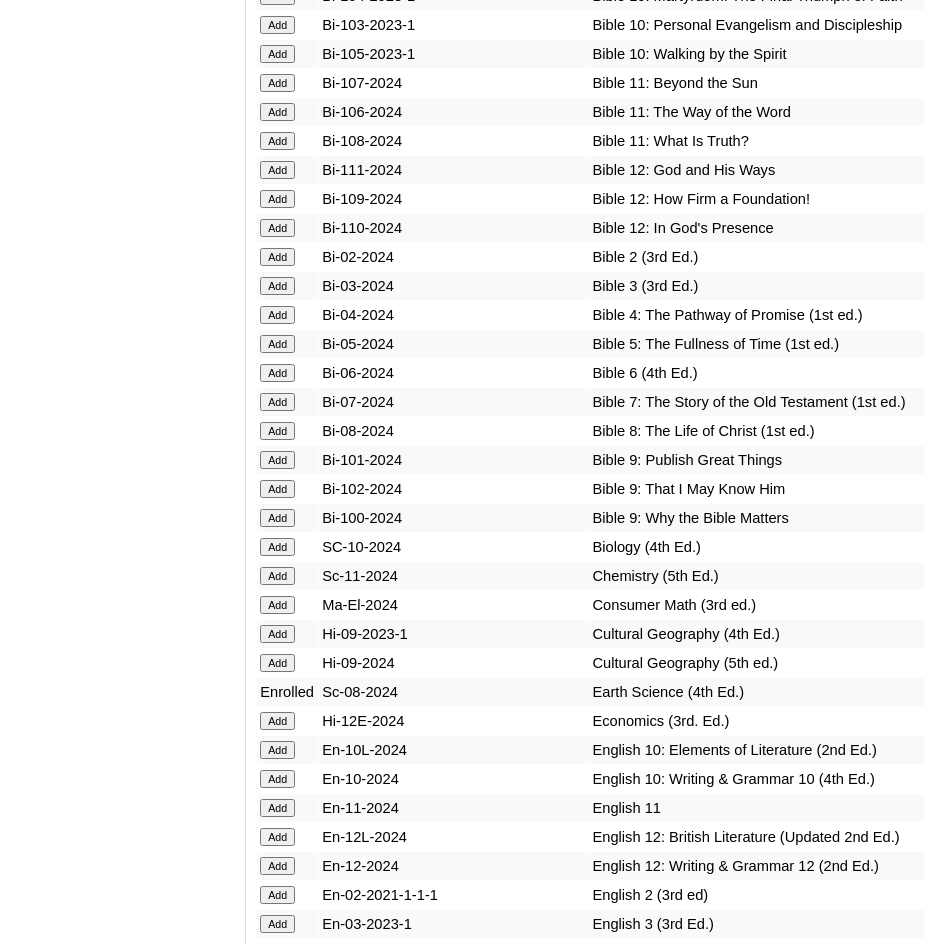 scroll, scrollTop: 5400, scrollLeft: 0, axis: vertical 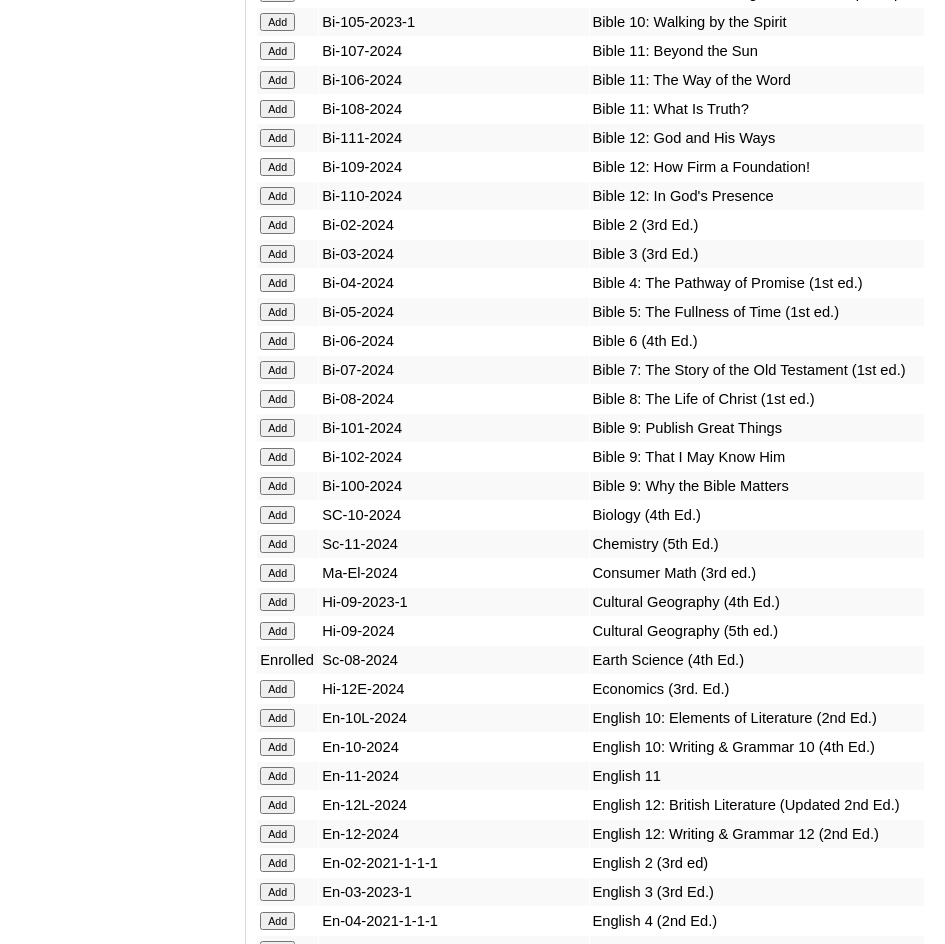 click on "Add" at bounding box center [277, -5001] 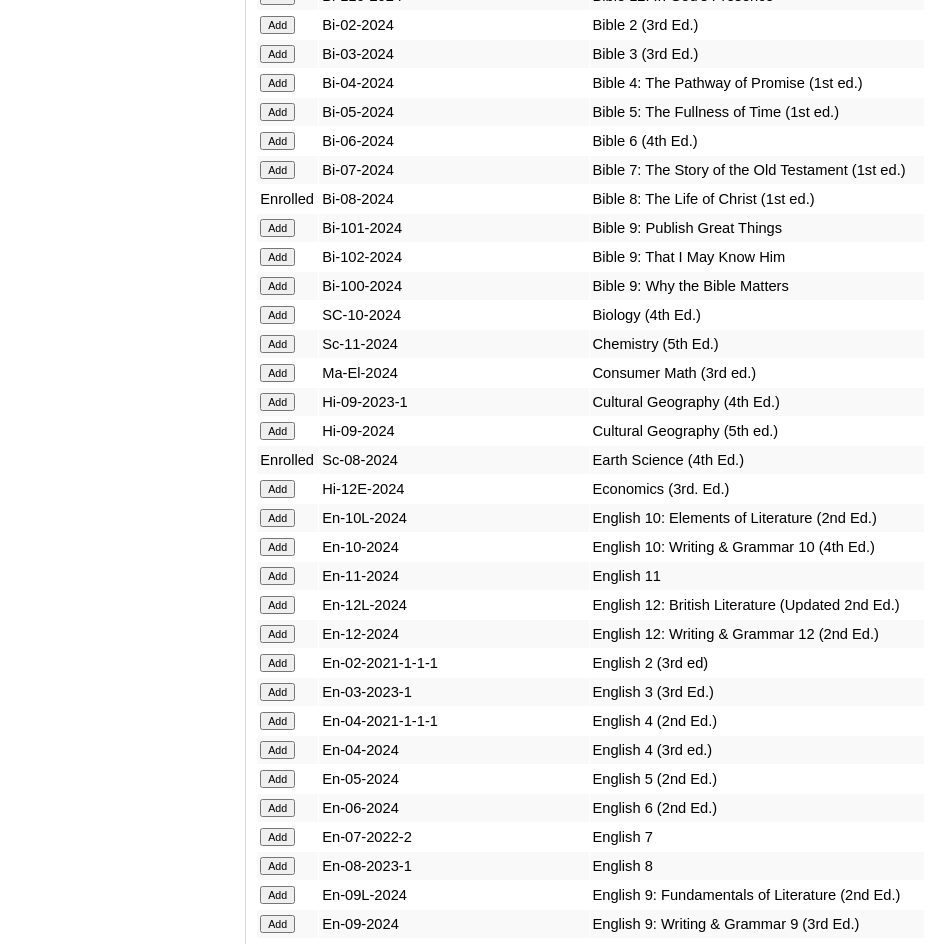 scroll, scrollTop: 6000, scrollLeft: 0, axis: vertical 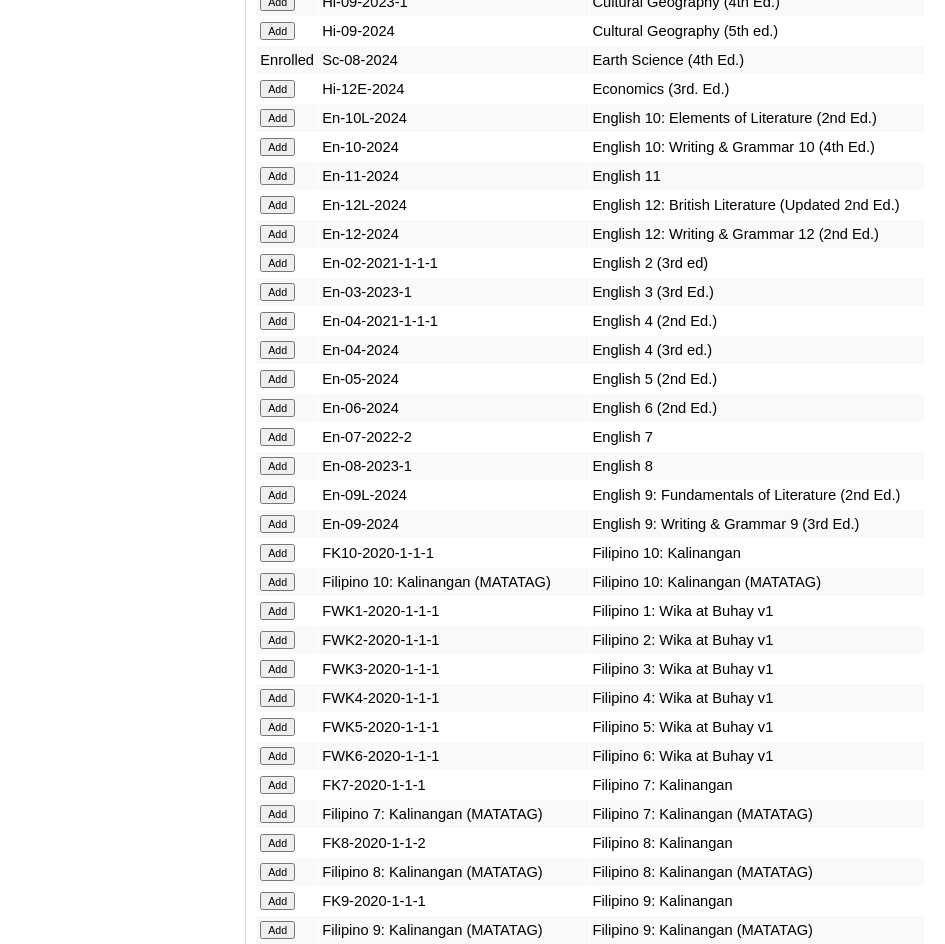 click on "Add" at bounding box center (277, -5601) 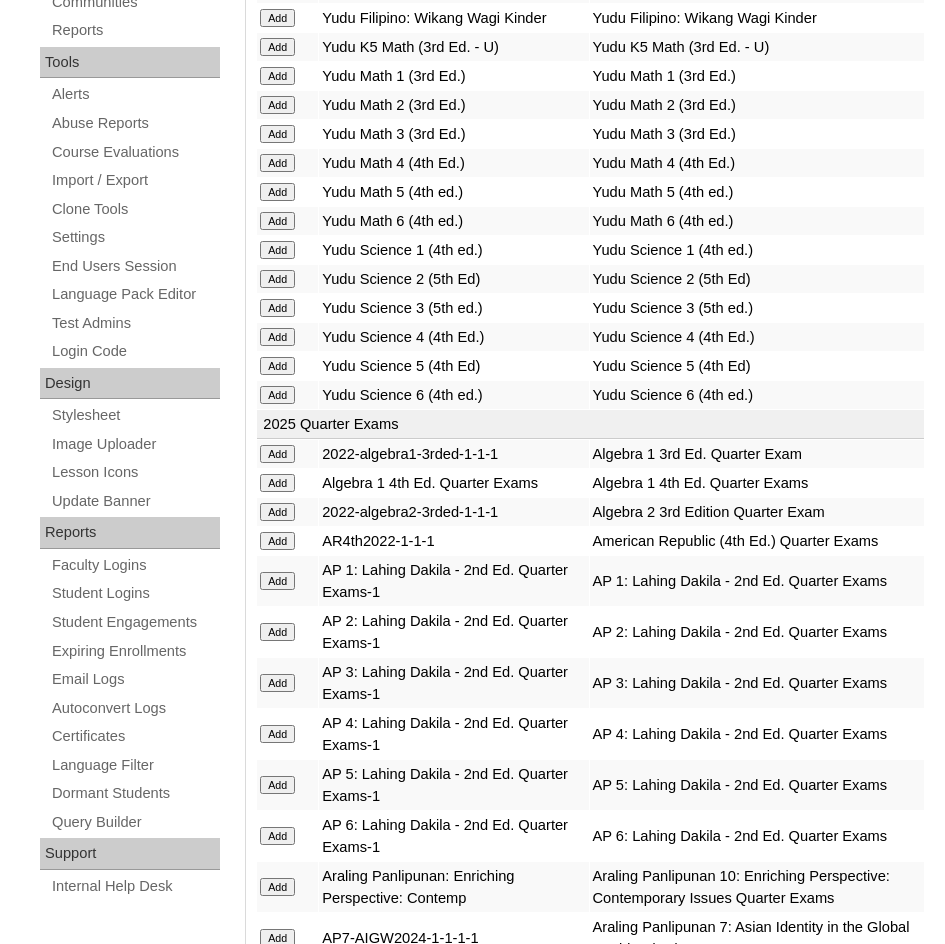 scroll, scrollTop: 0, scrollLeft: 0, axis: both 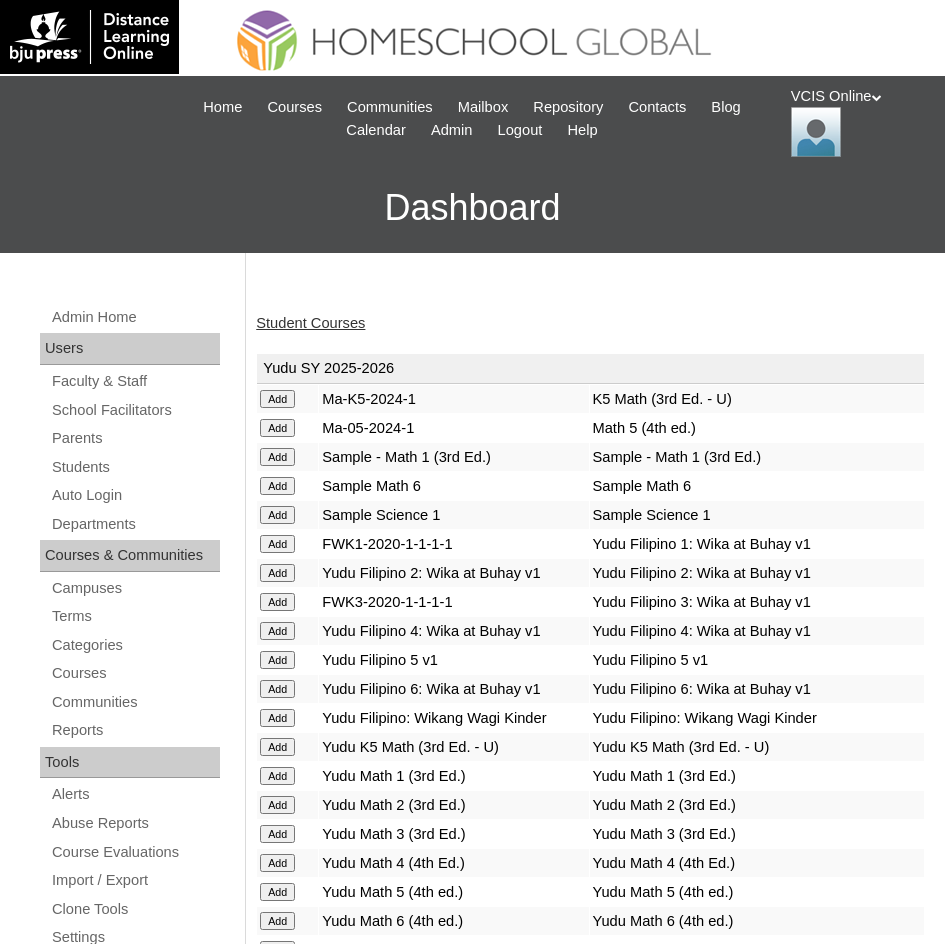 click on "Student Courses" at bounding box center (310, 323) 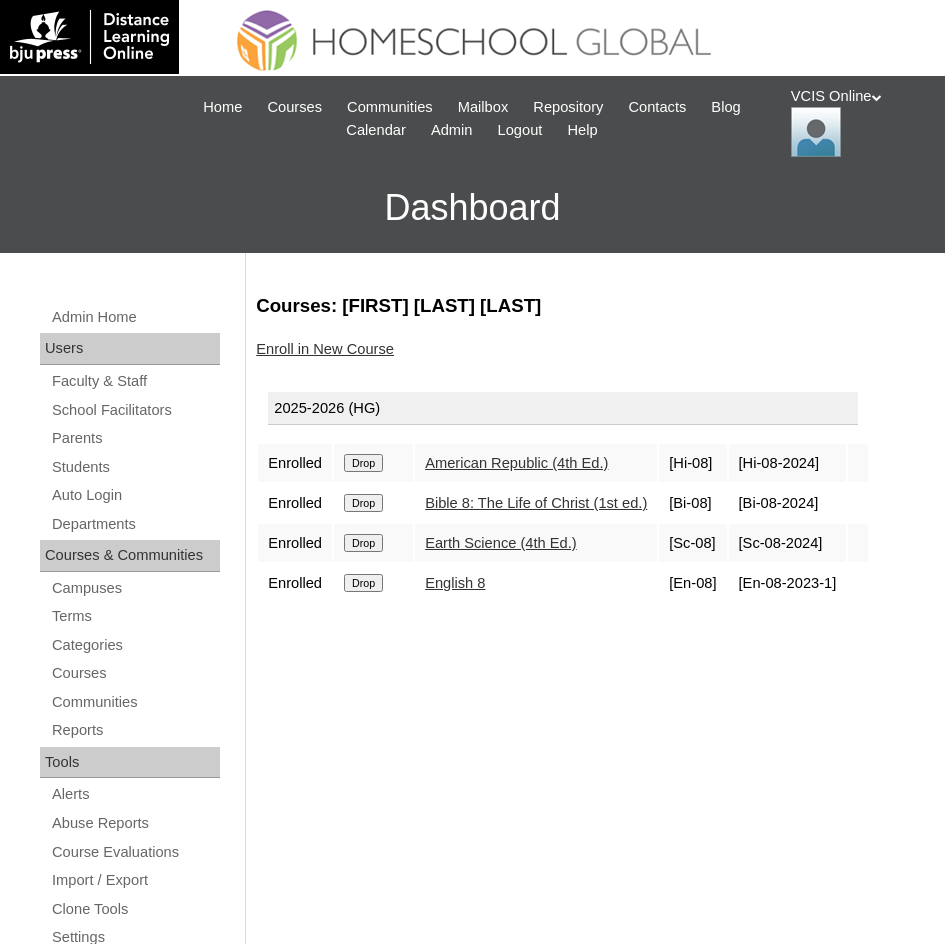 scroll, scrollTop: 0, scrollLeft: 0, axis: both 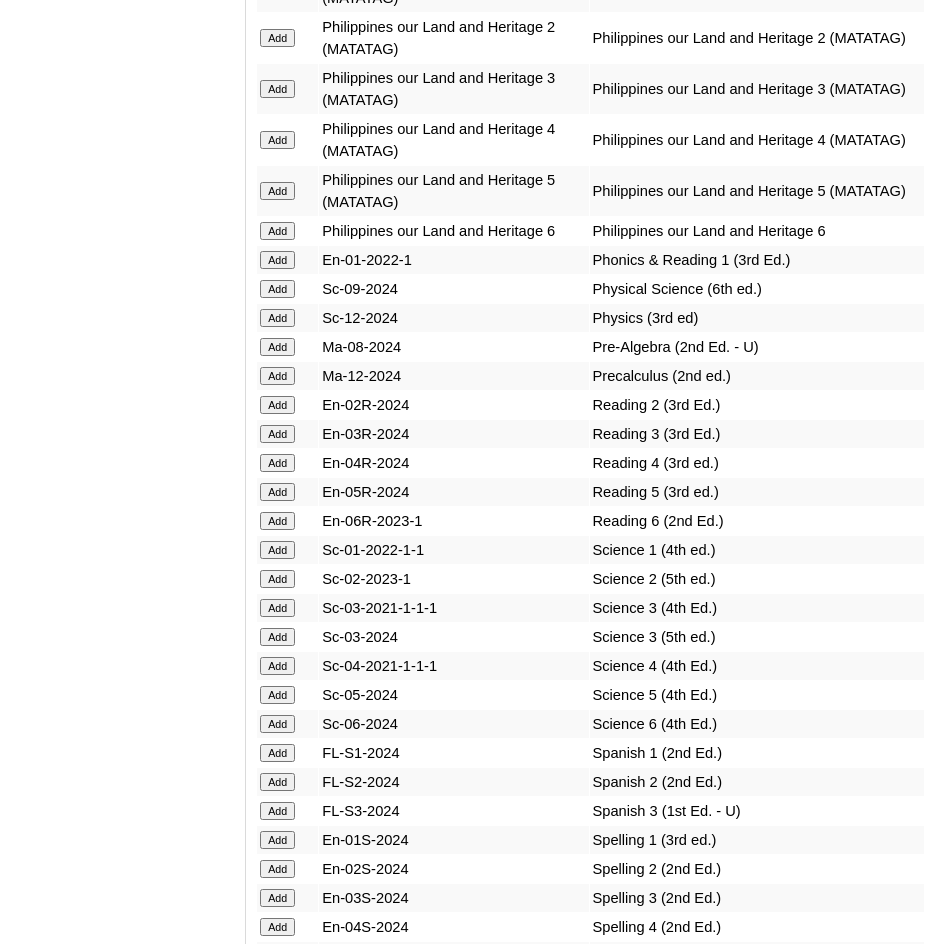 click on "Add" at bounding box center (277, -7701) 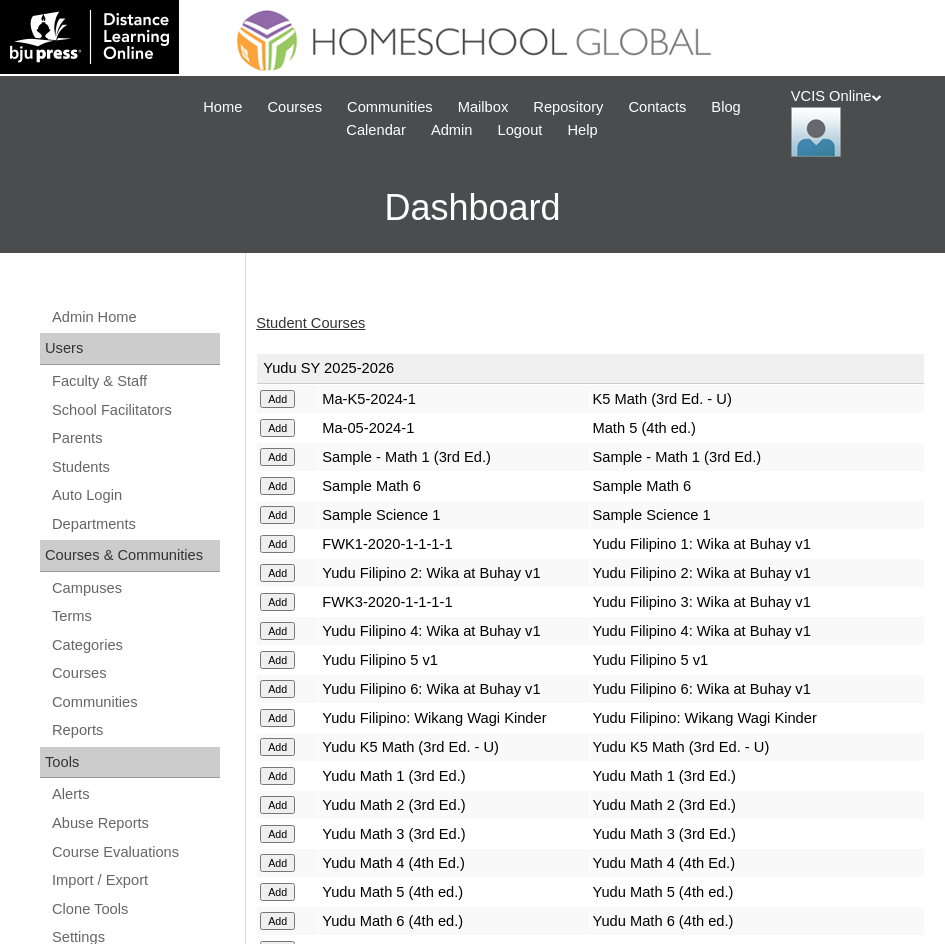 scroll, scrollTop: 0, scrollLeft: 0, axis: both 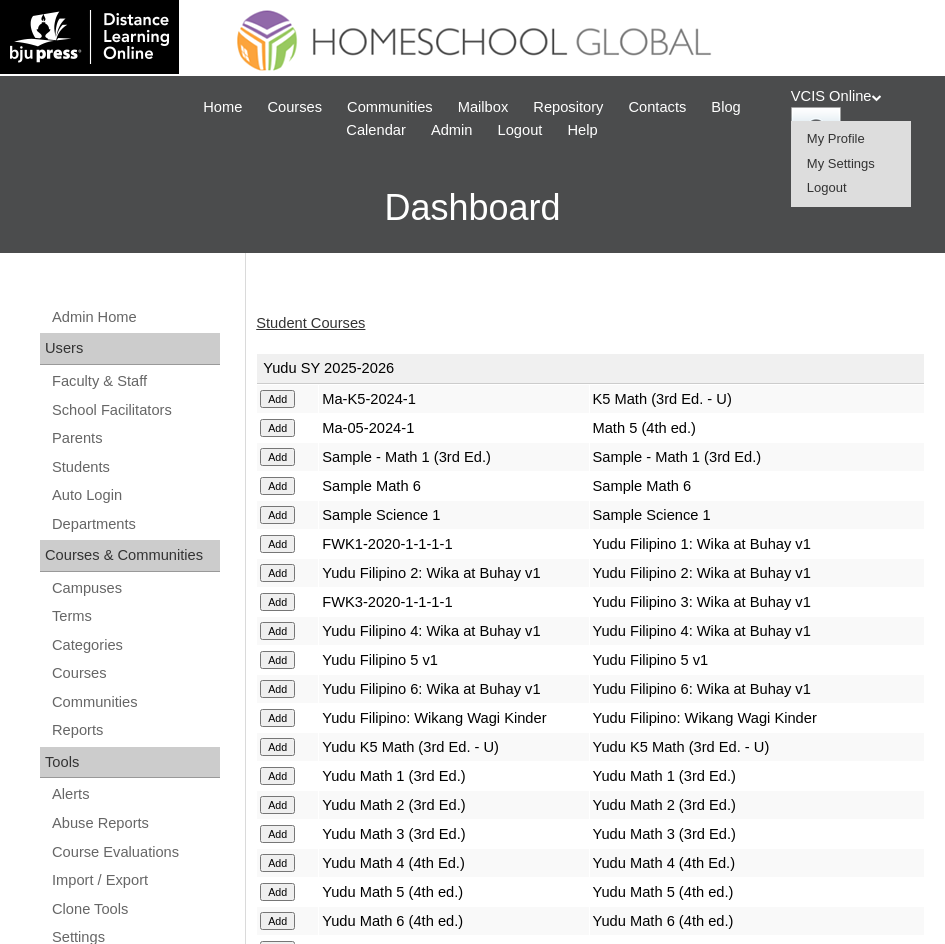 click on "Logout" at bounding box center (827, 187) 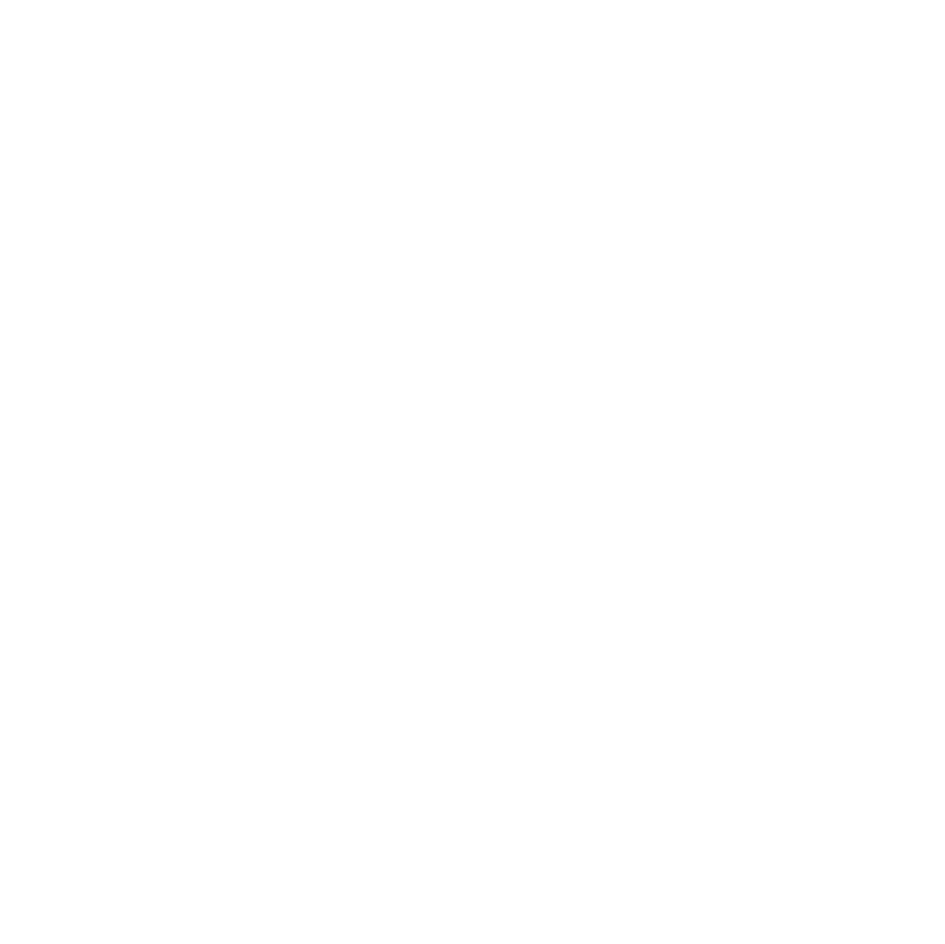 scroll, scrollTop: 0, scrollLeft: 0, axis: both 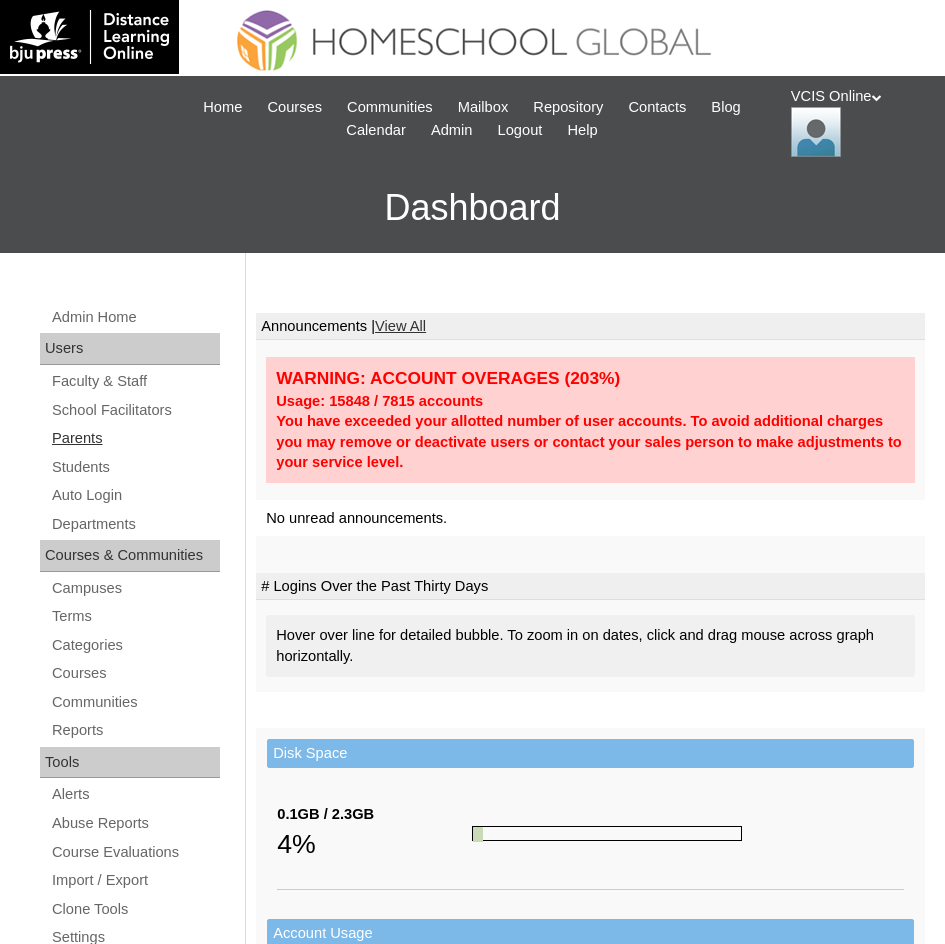 click on "Parents" at bounding box center [135, 438] 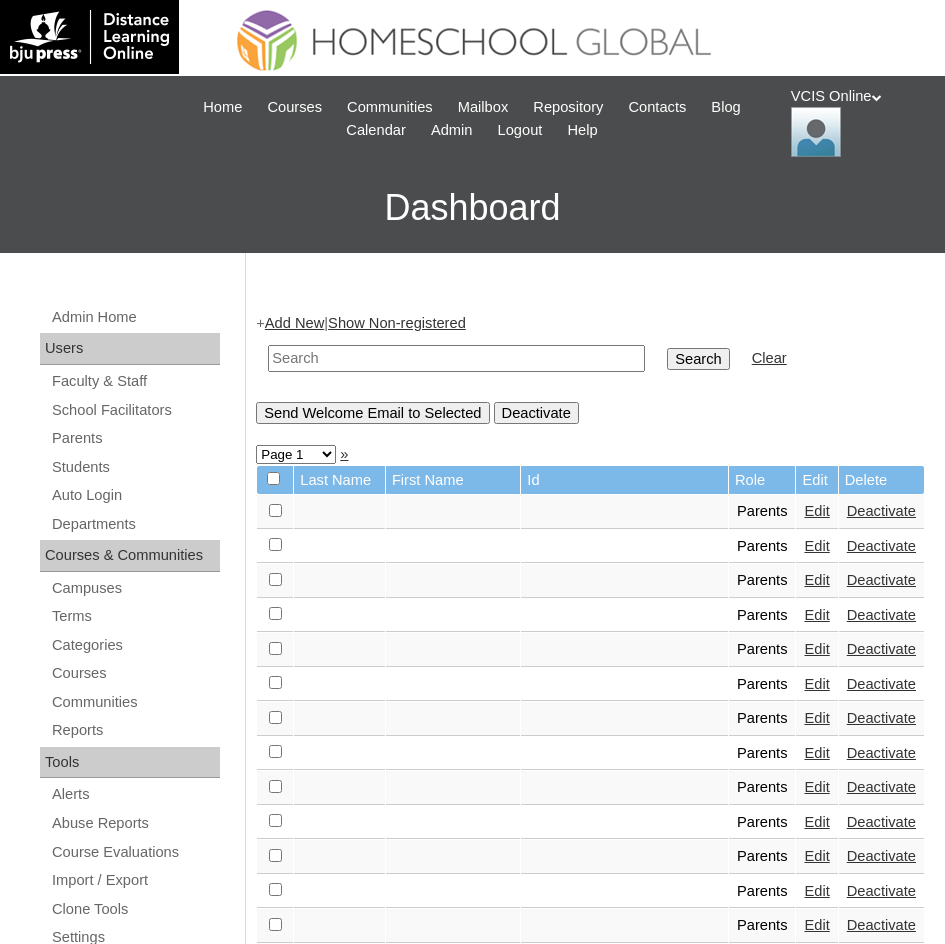 scroll, scrollTop: 0, scrollLeft: 0, axis: both 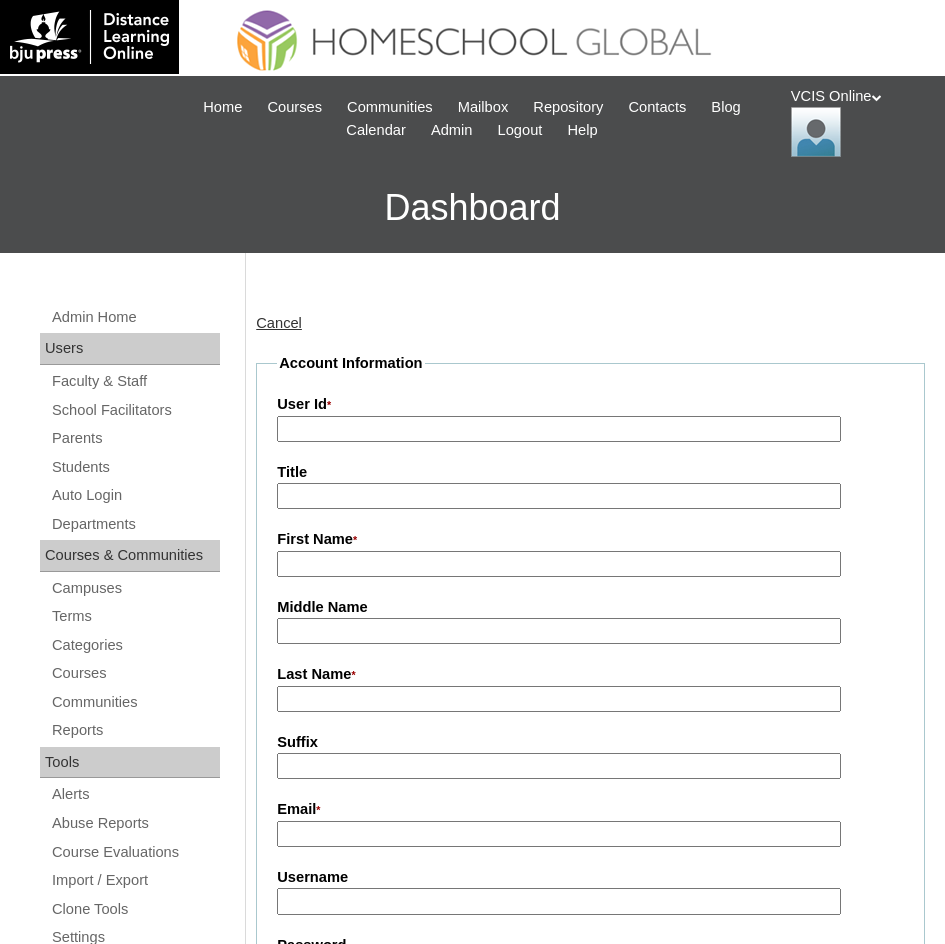 click on "User Id  *" at bounding box center (559, 429) 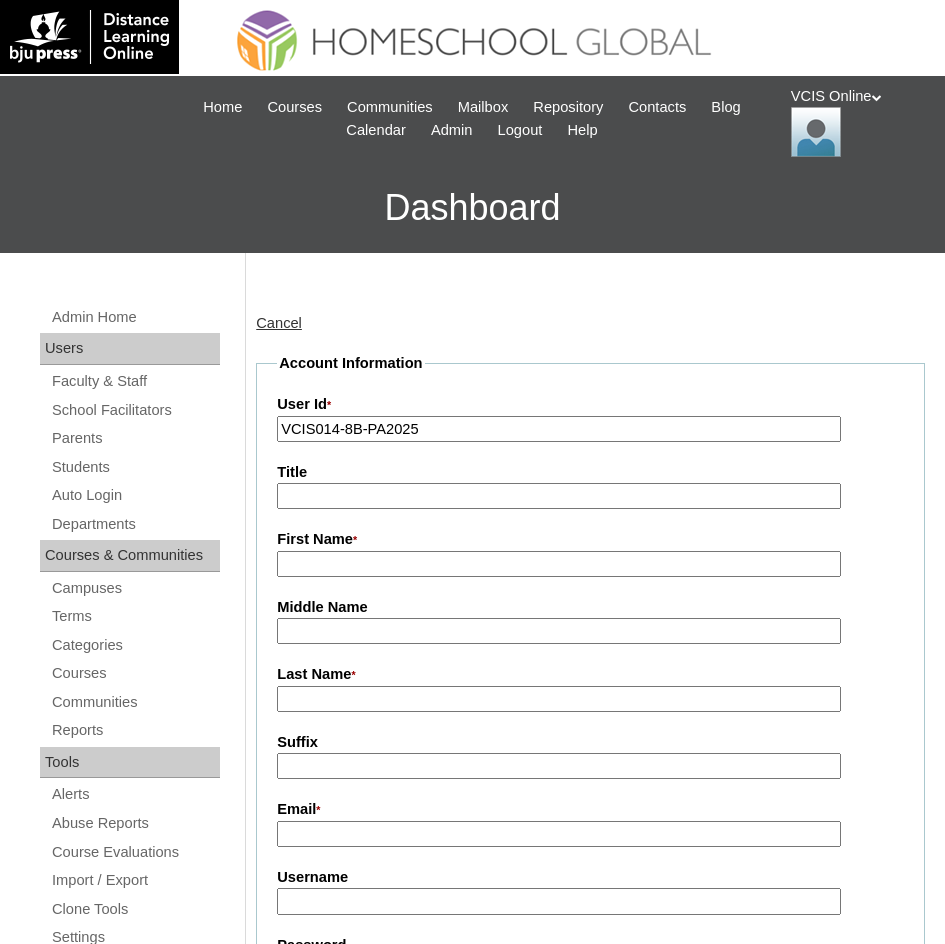 type on "VCIS014-8B-PA2025" 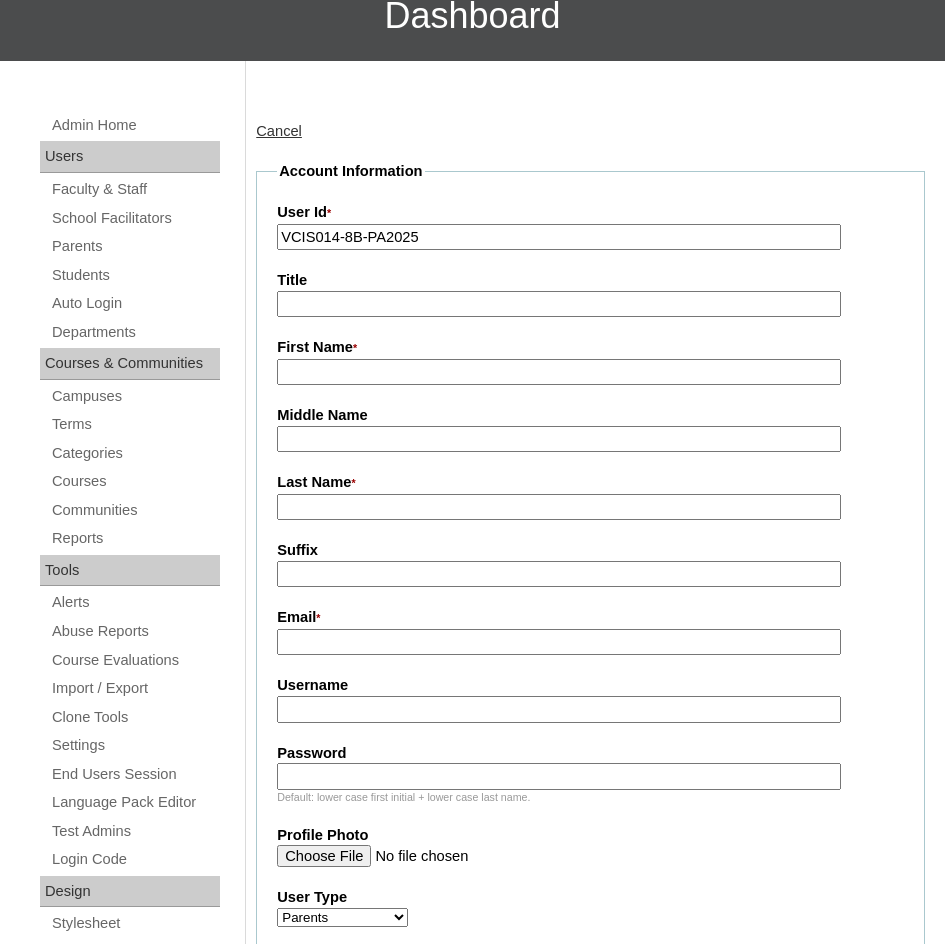 scroll, scrollTop: 200, scrollLeft: 0, axis: vertical 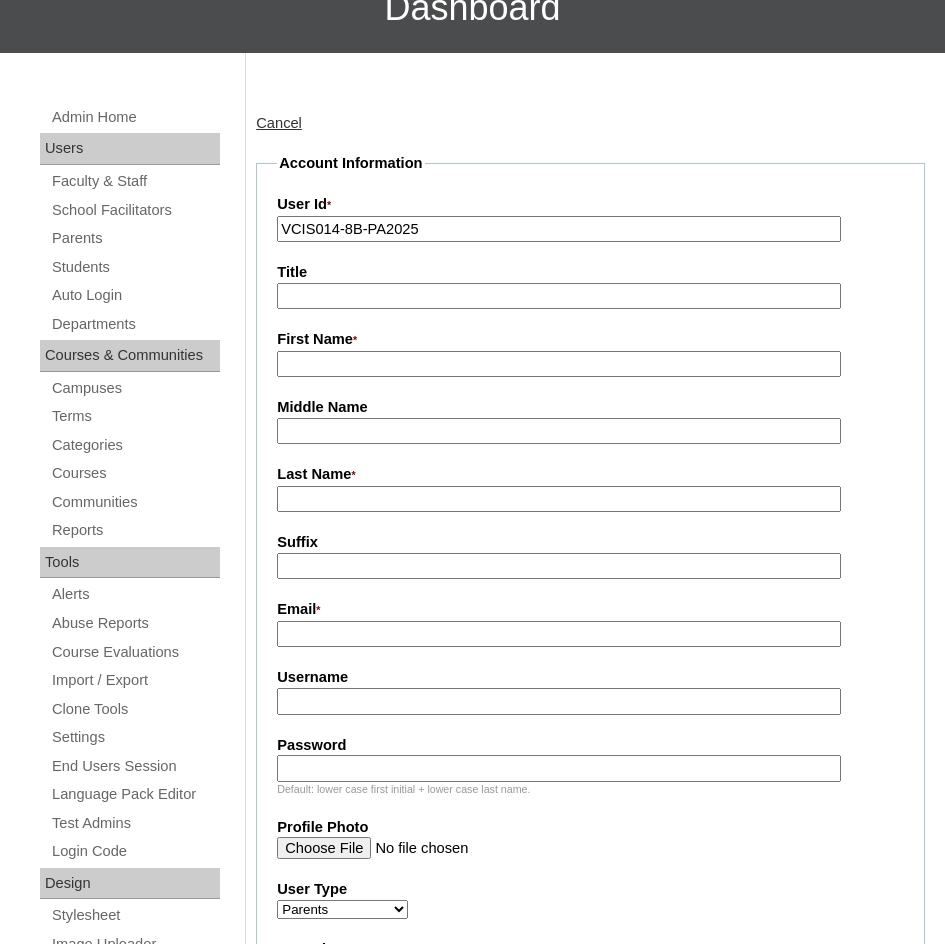 click on "Username" at bounding box center [559, 701] 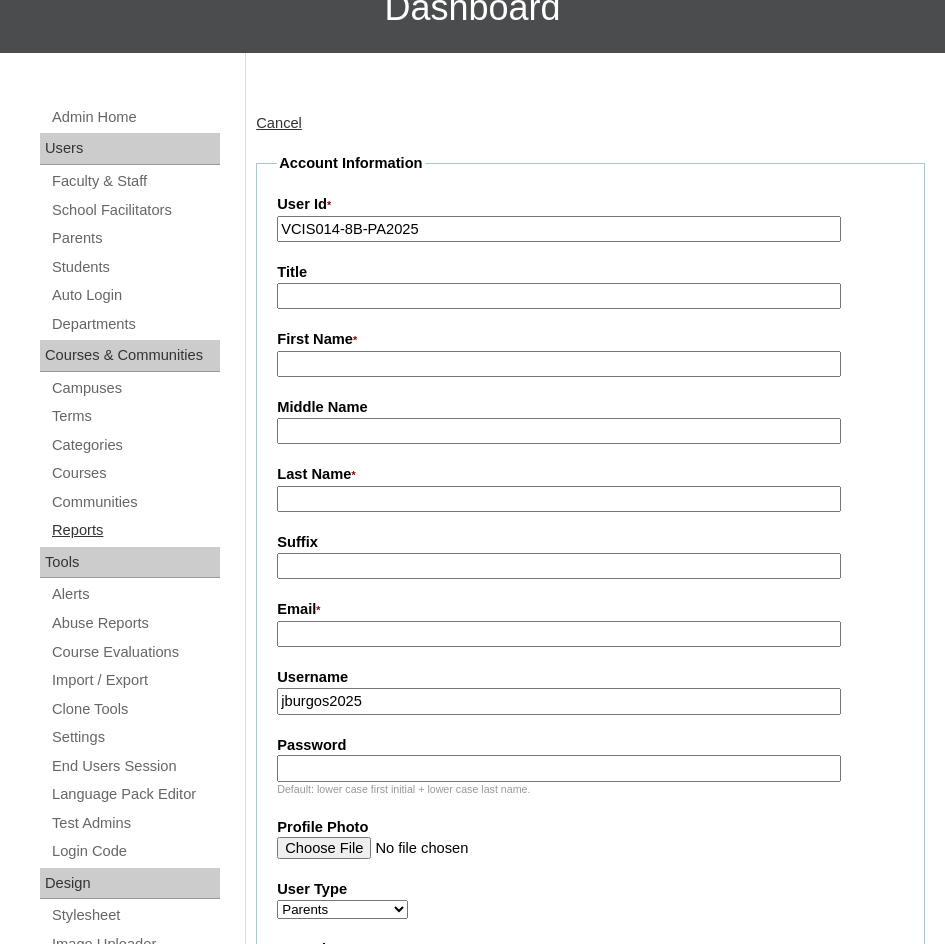 type on "jburgos2025" 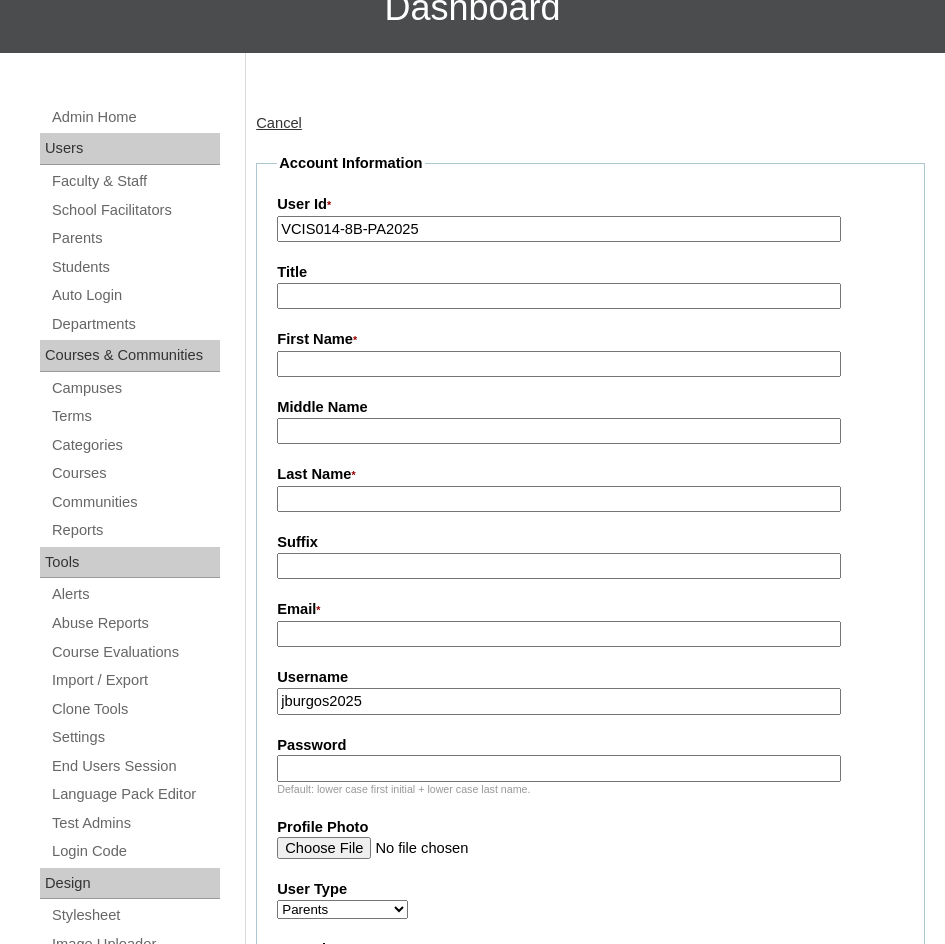 click on "Password" at bounding box center [559, 768] 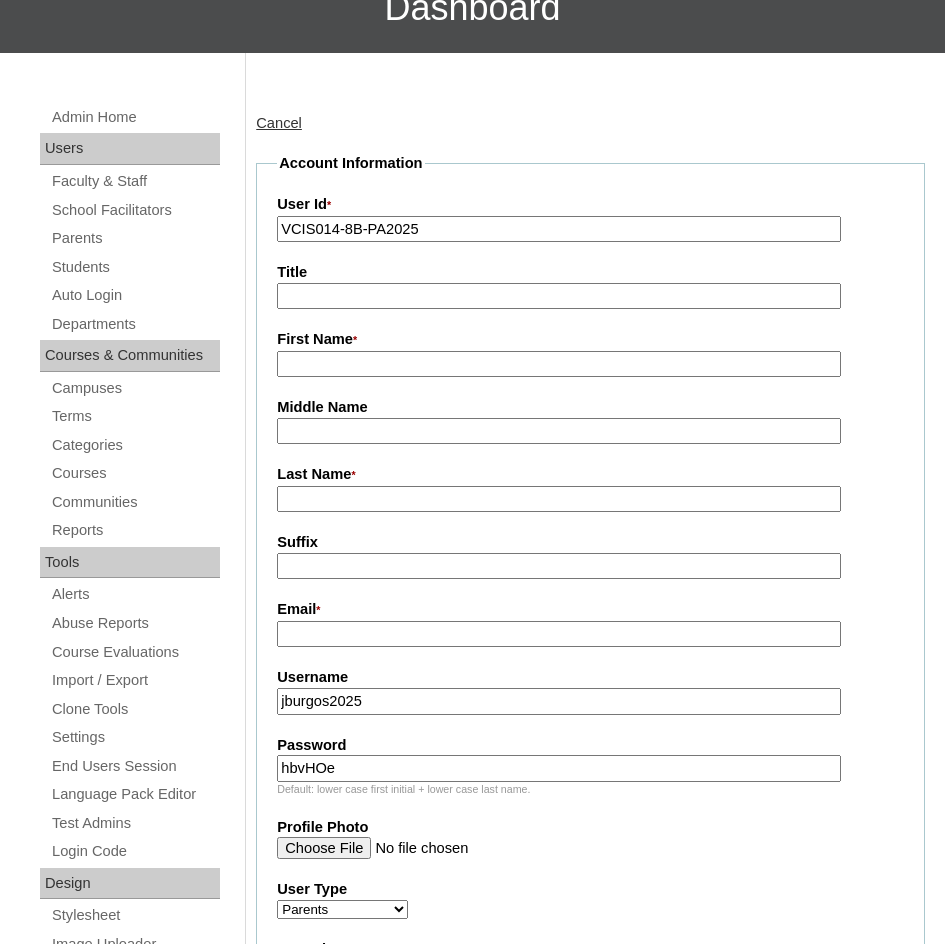 type on "hbvHOe" 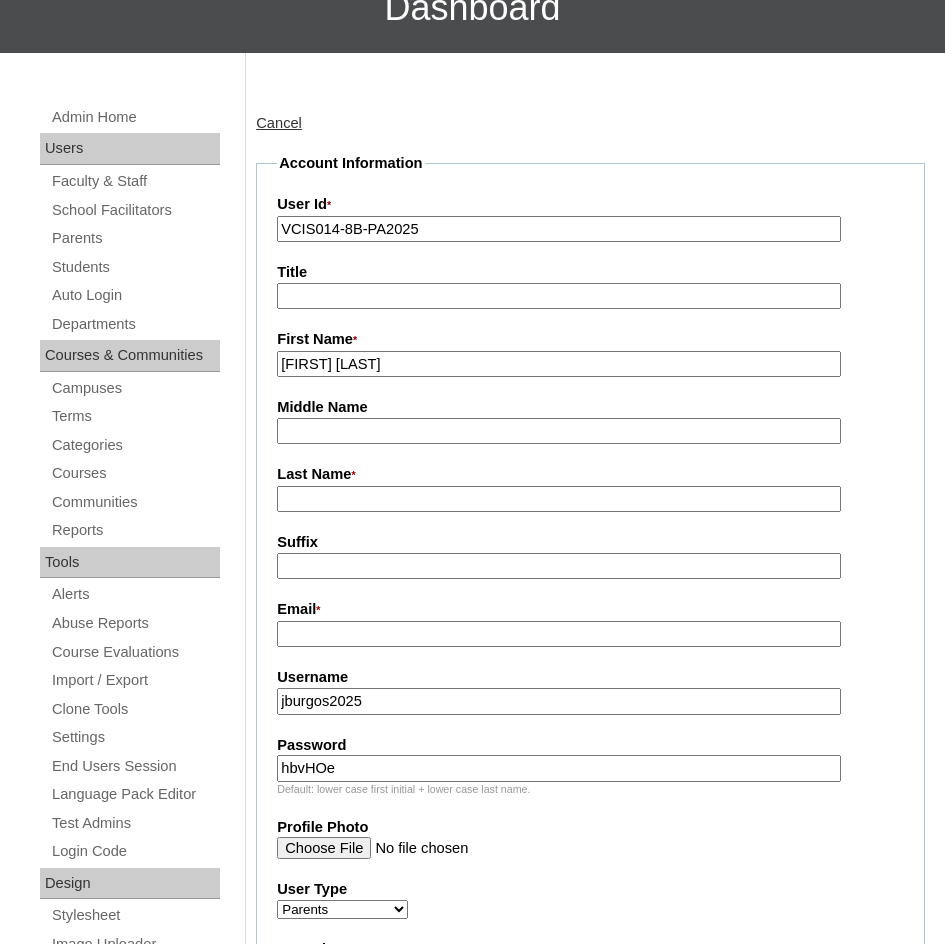 drag, startPoint x: 396, startPoint y: 372, endPoint x: 327, endPoint y: 376, distance: 69.115845 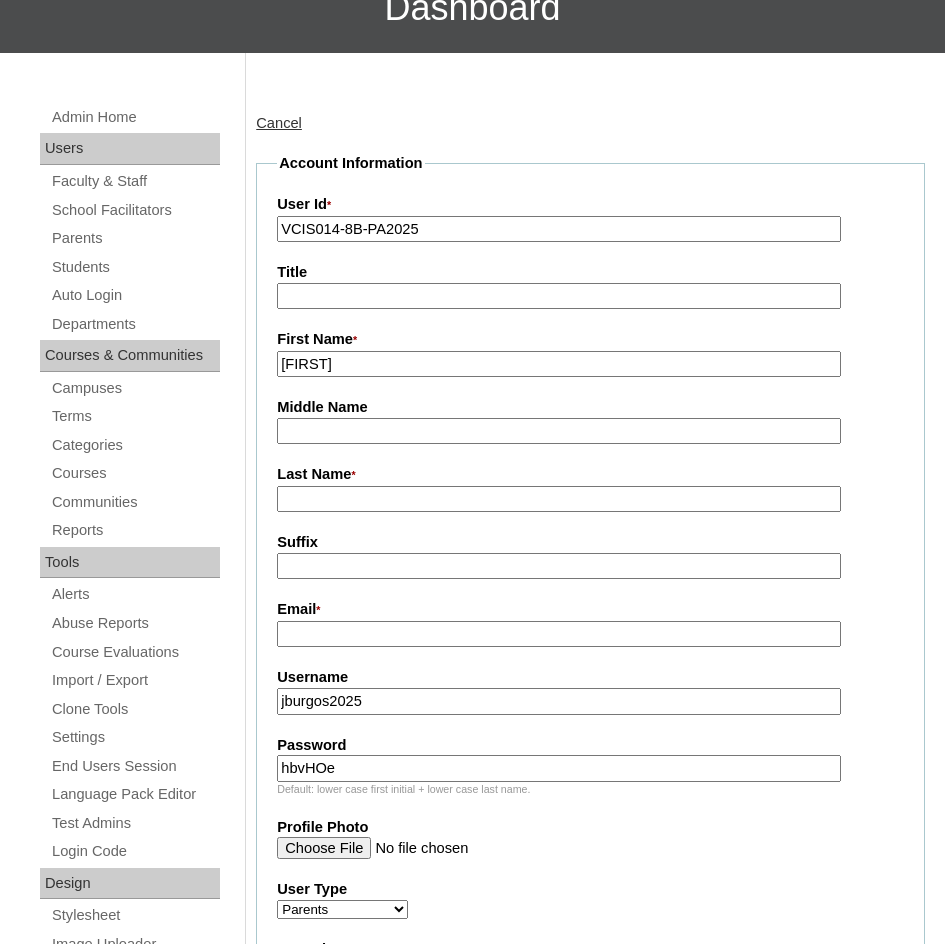 type on "Janeth" 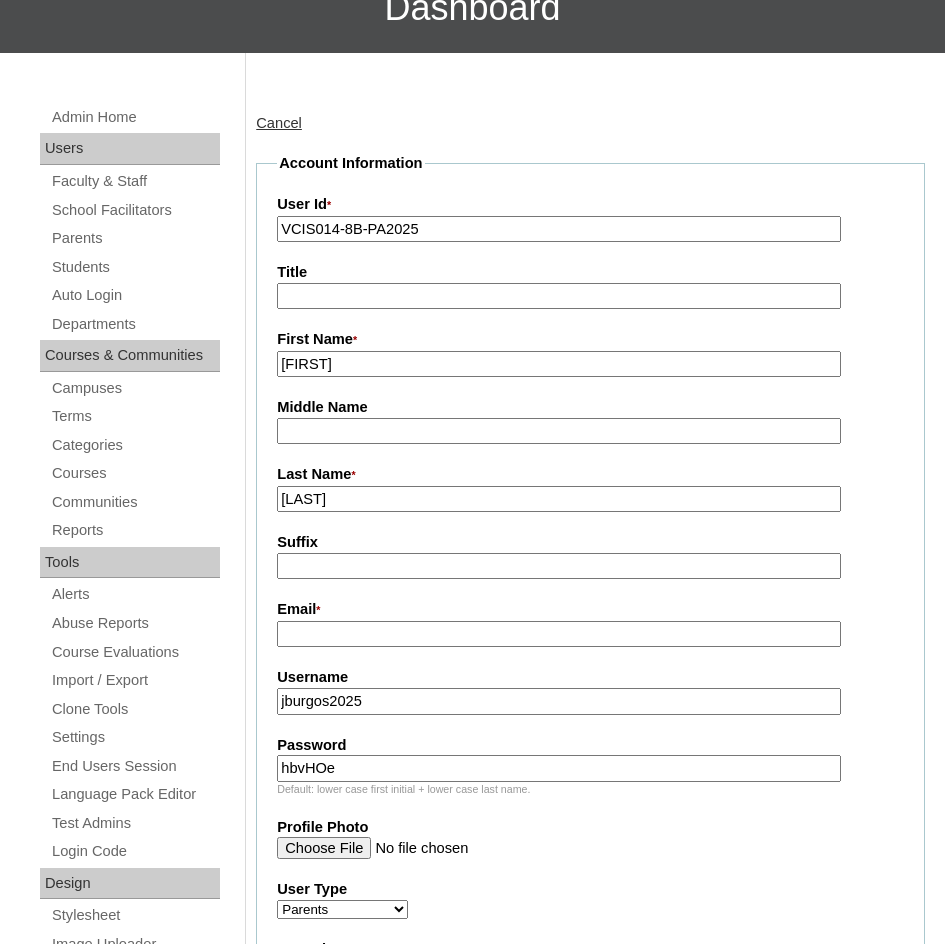 click on "L. Burgos" at bounding box center [559, 499] 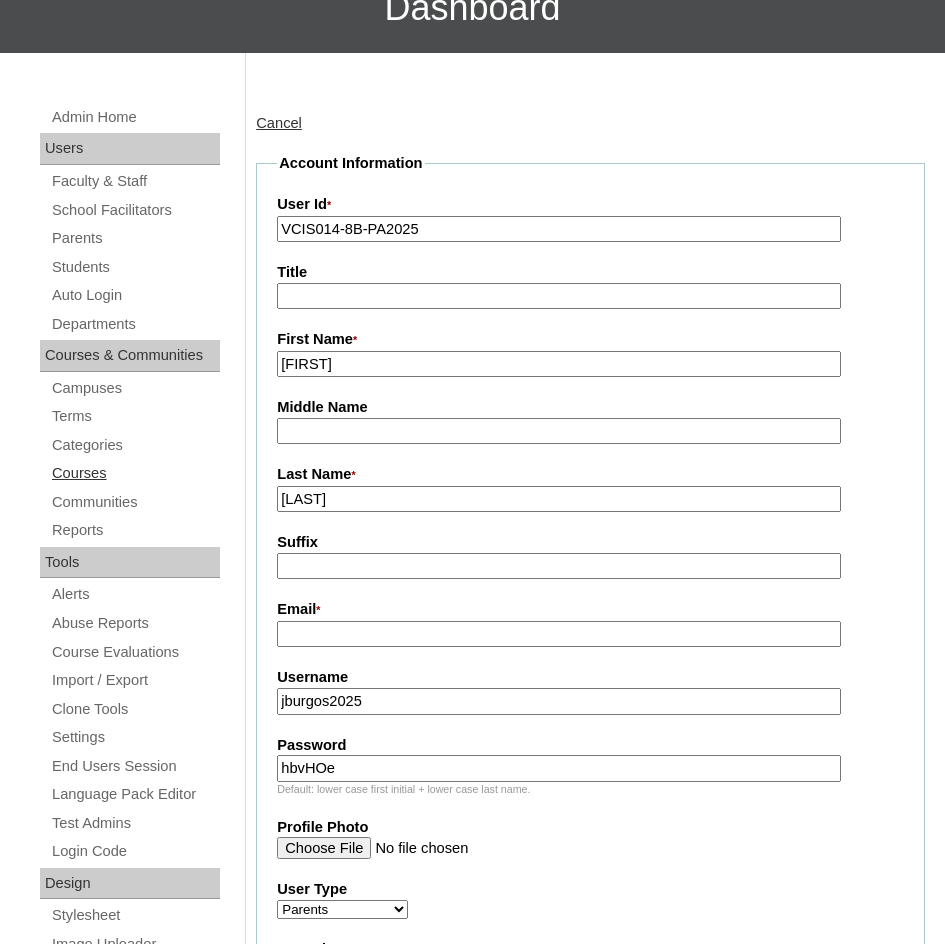 type on "Burgos" 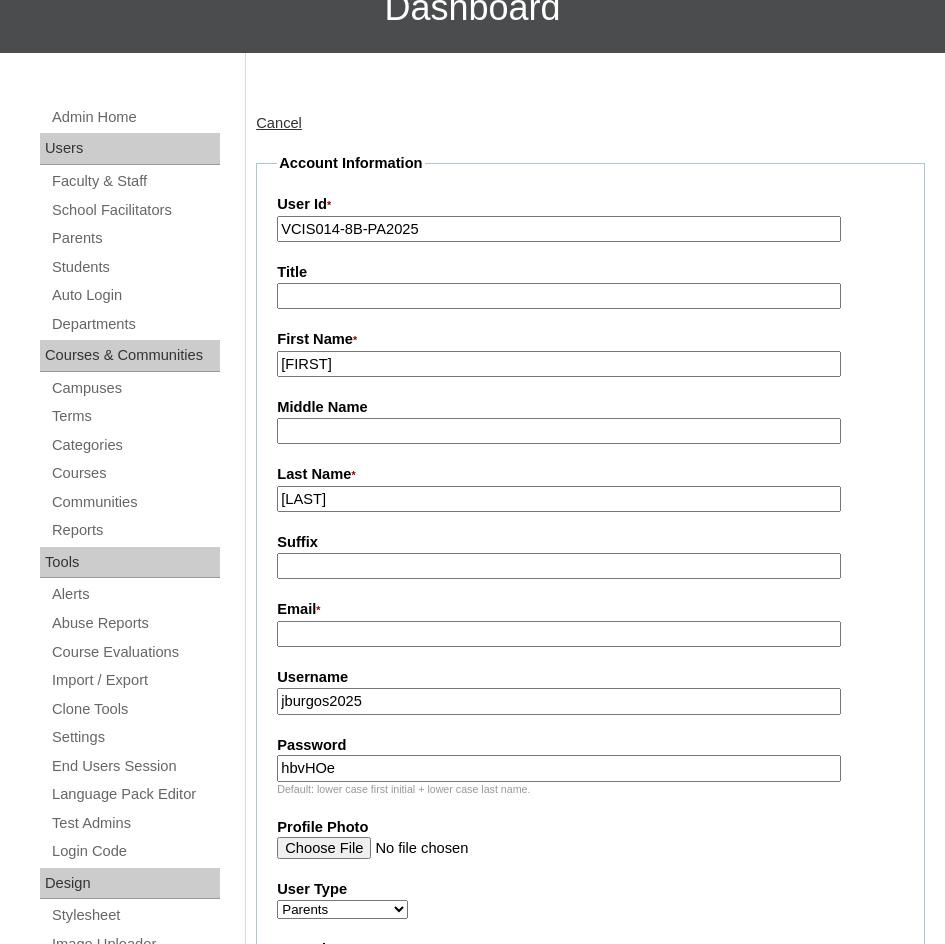 click on "Email  *" at bounding box center (559, 634) 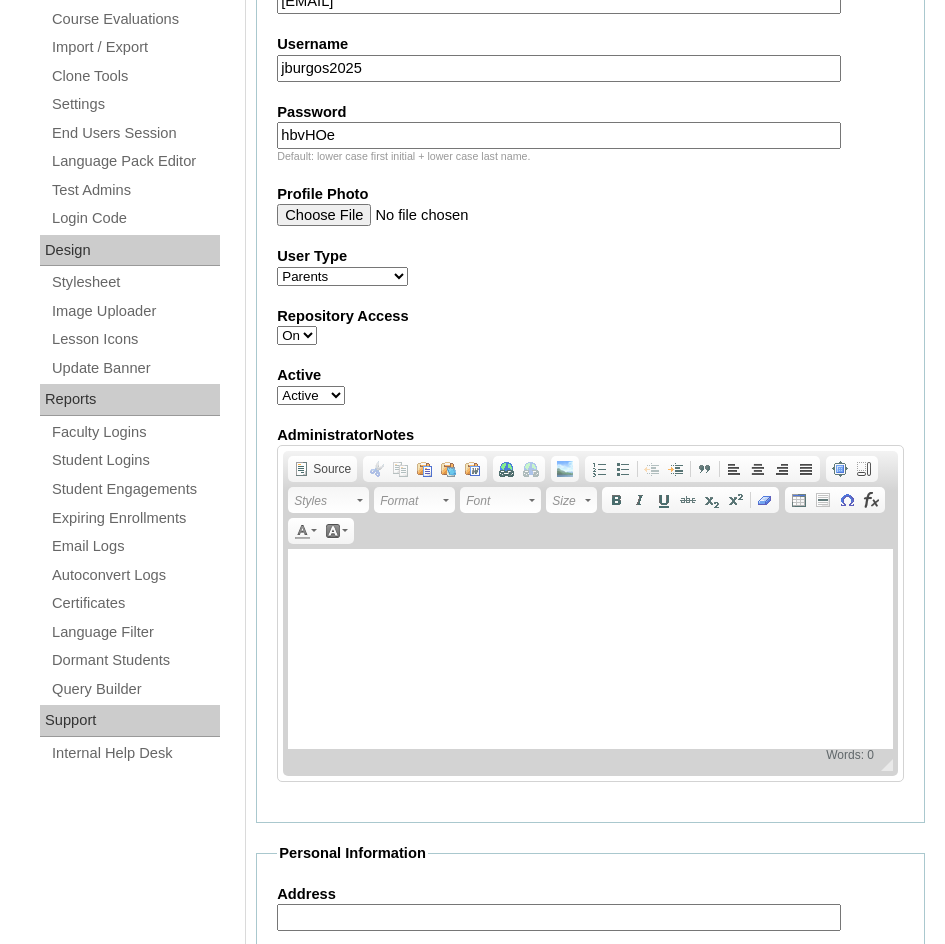 scroll, scrollTop: 900, scrollLeft: 0, axis: vertical 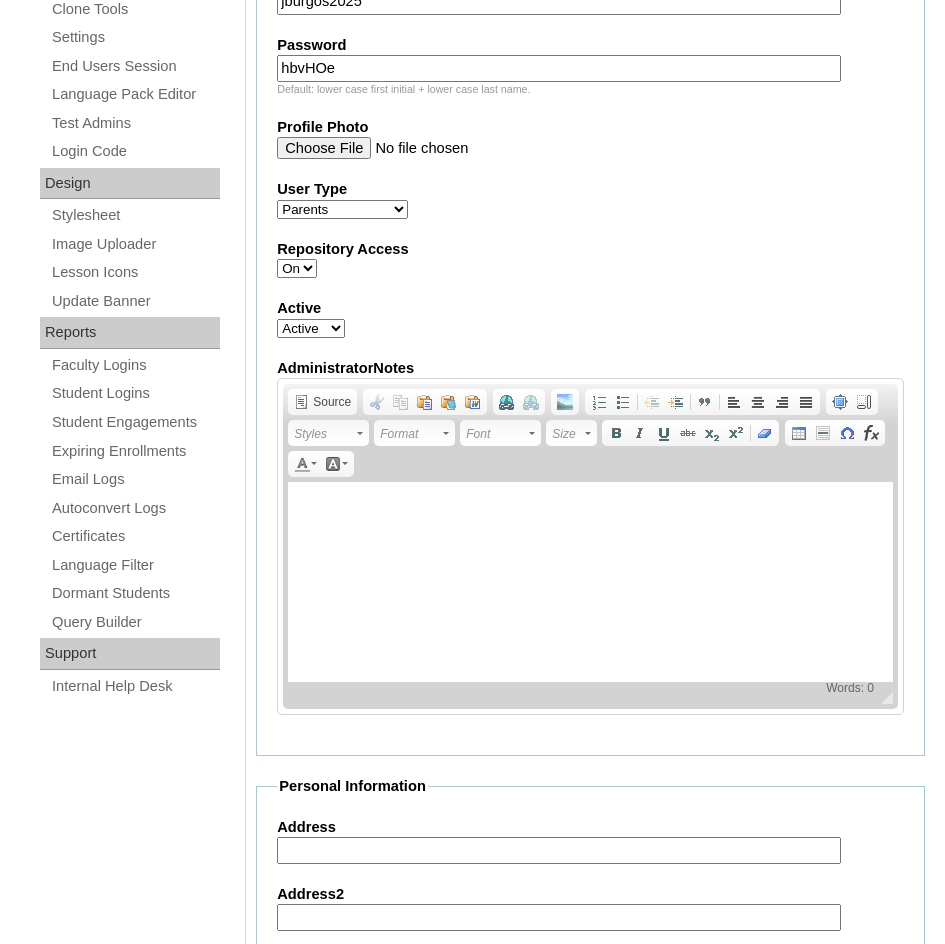 type on "mhaya_22@yahoo.com" 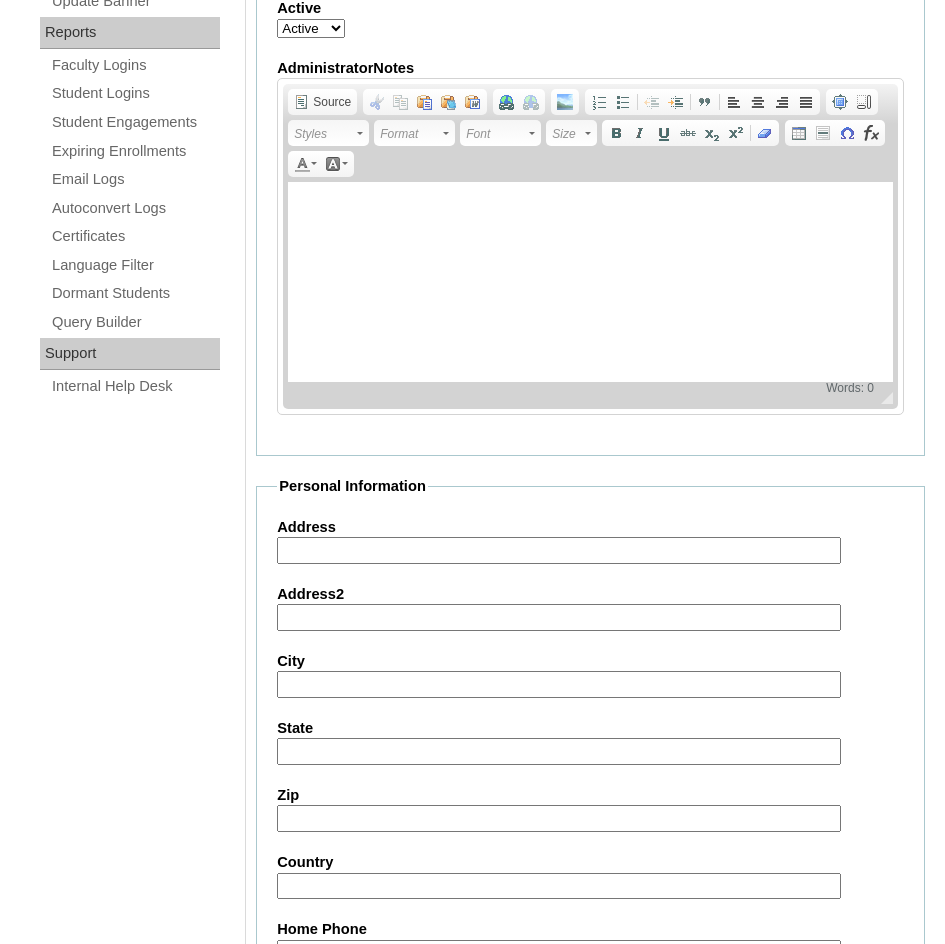 scroll, scrollTop: 1600, scrollLeft: 0, axis: vertical 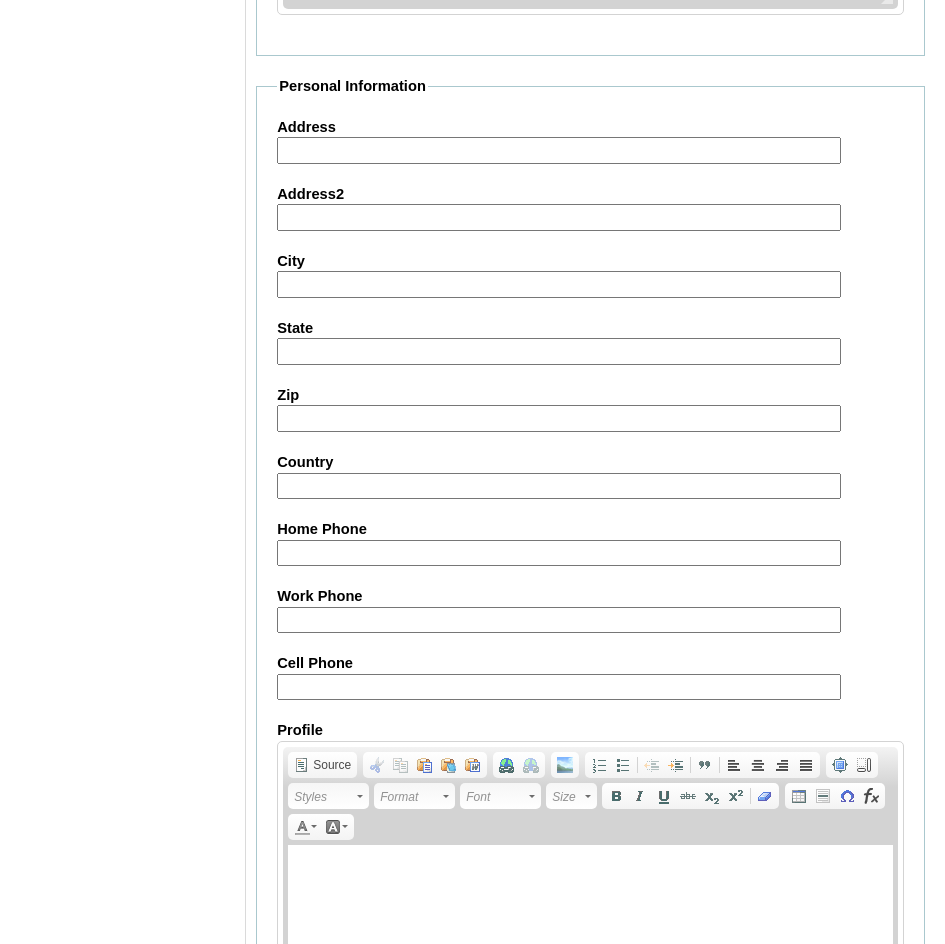 click on "Cell Phone" at bounding box center [559, 687] 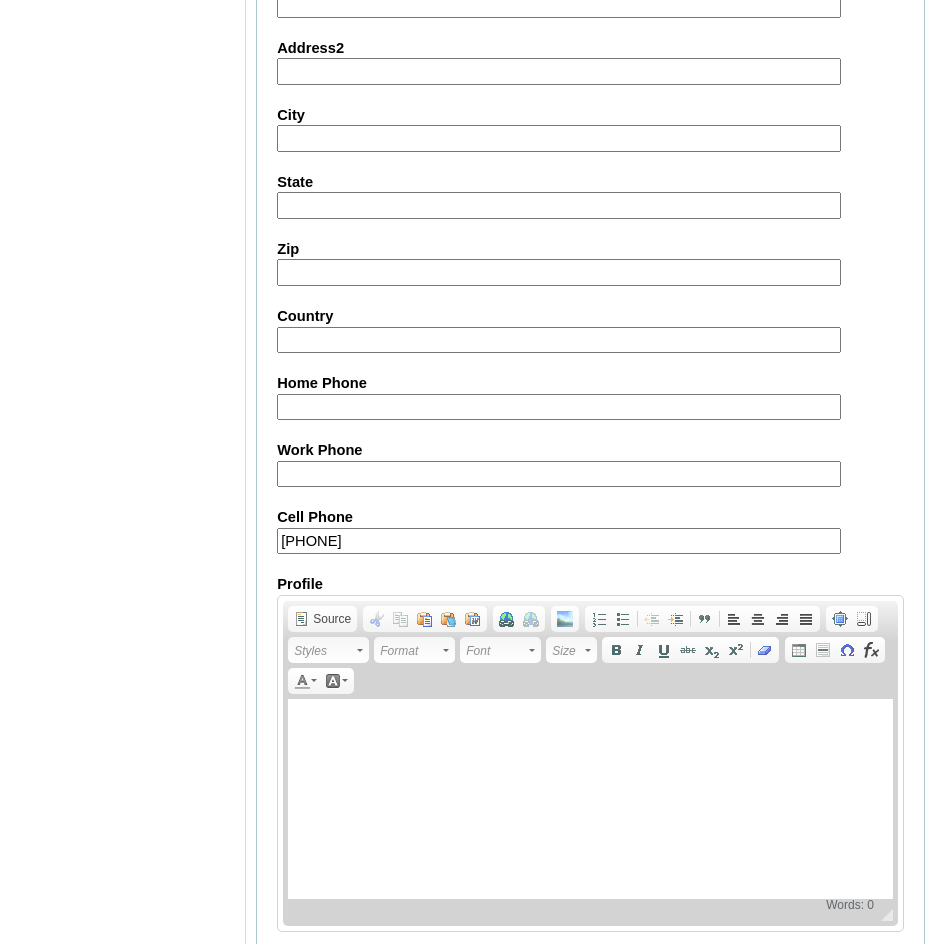 scroll, scrollTop: 1843, scrollLeft: 0, axis: vertical 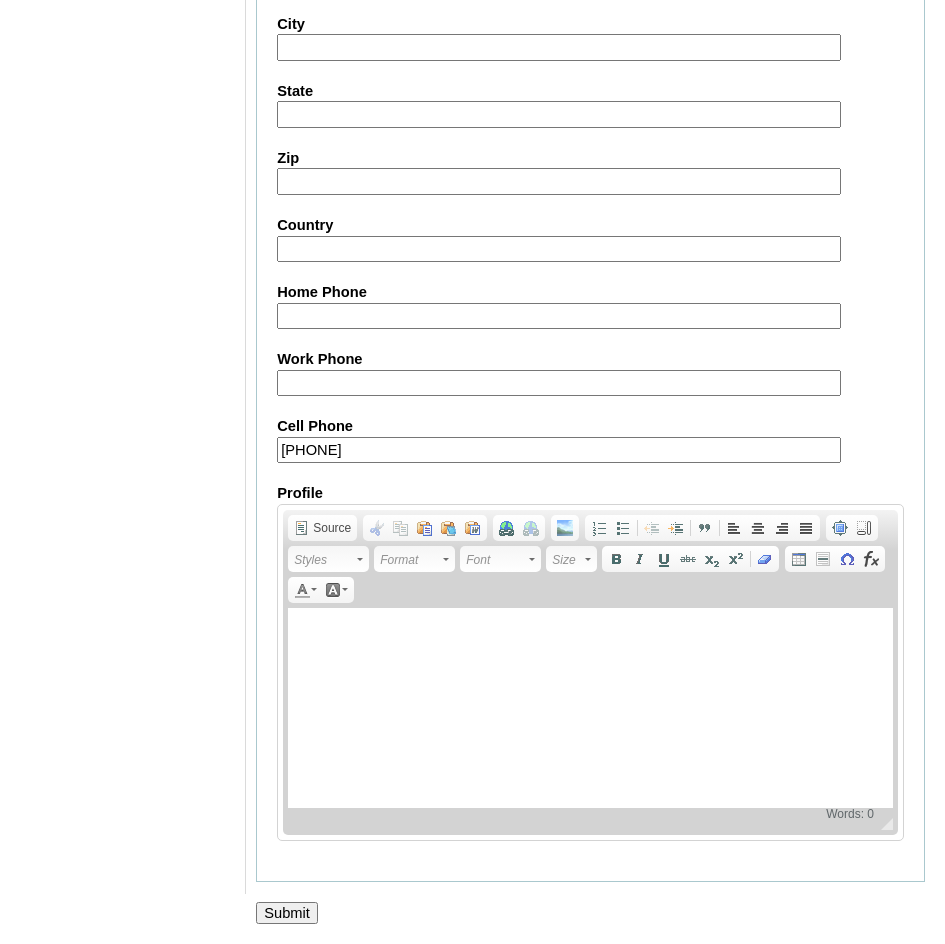 type on "971557438103" 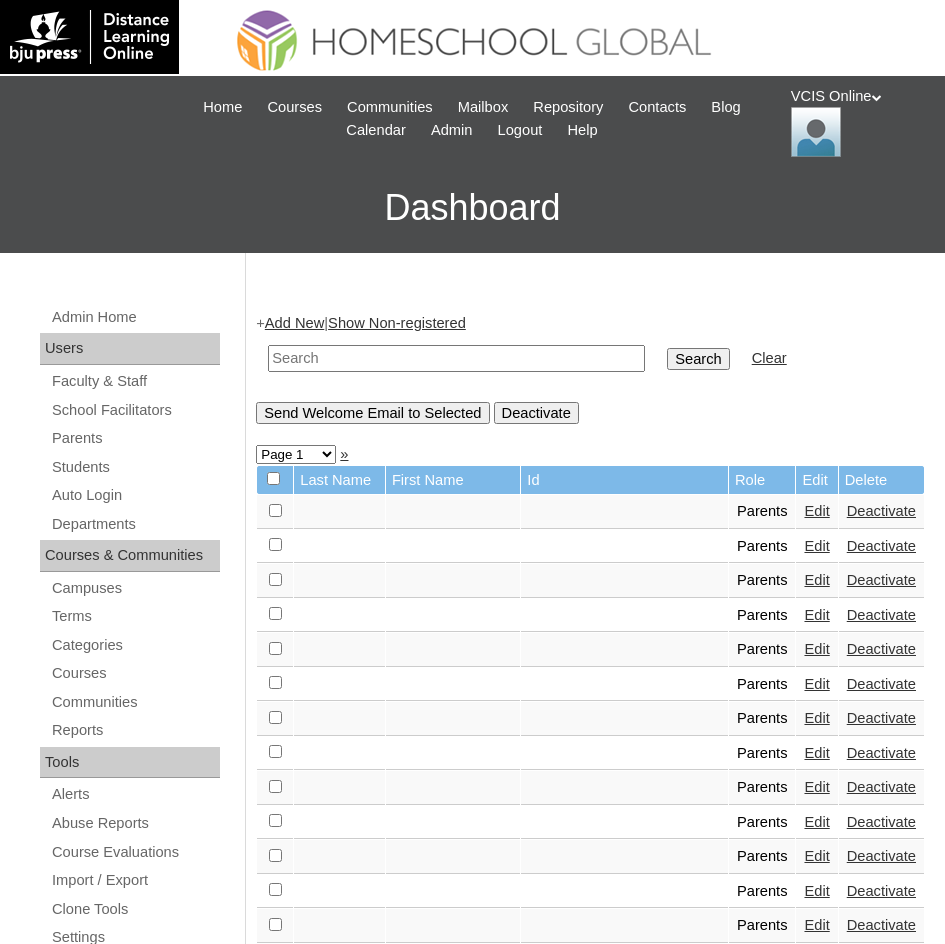 scroll, scrollTop: 0, scrollLeft: 0, axis: both 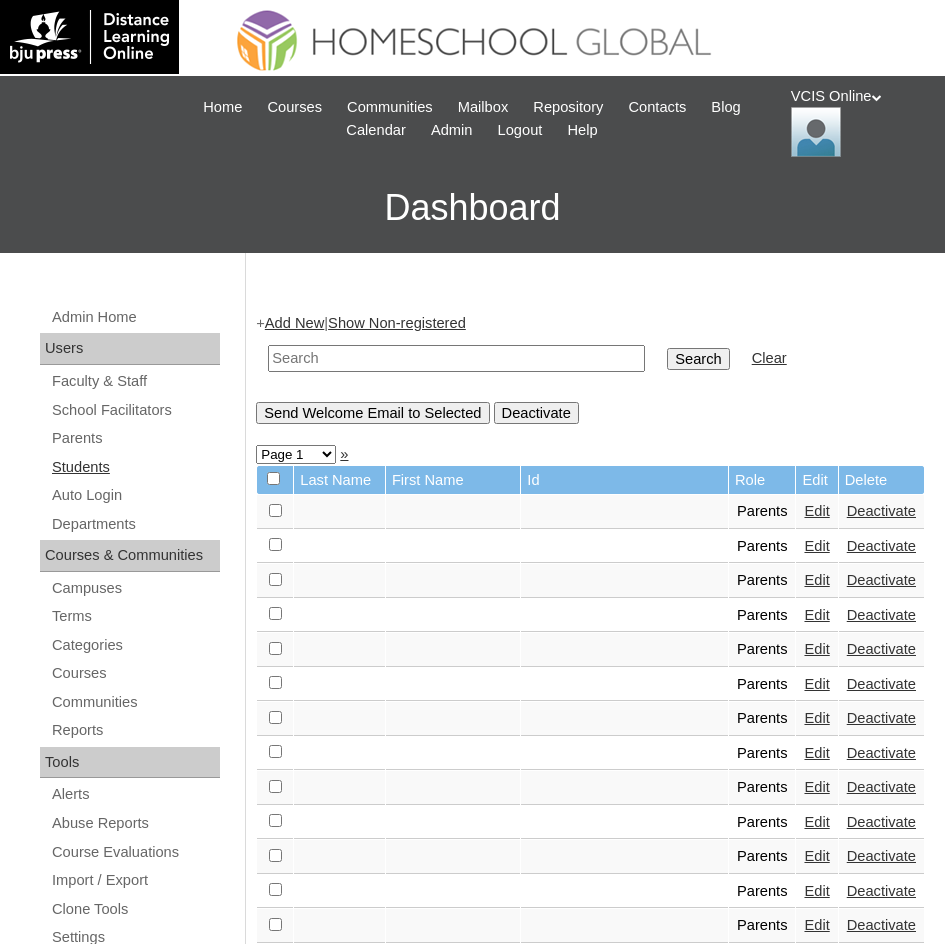 click on "Students" at bounding box center [135, 467] 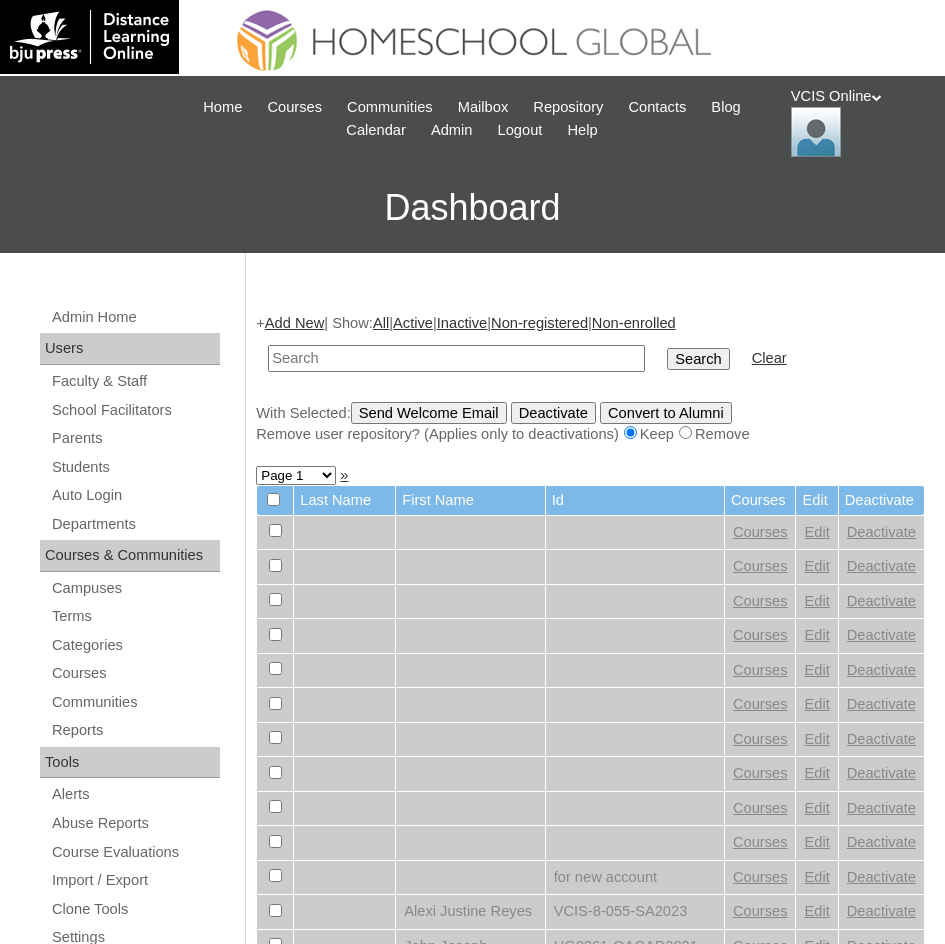 scroll, scrollTop: 0, scrollLeft: 0, axis: both 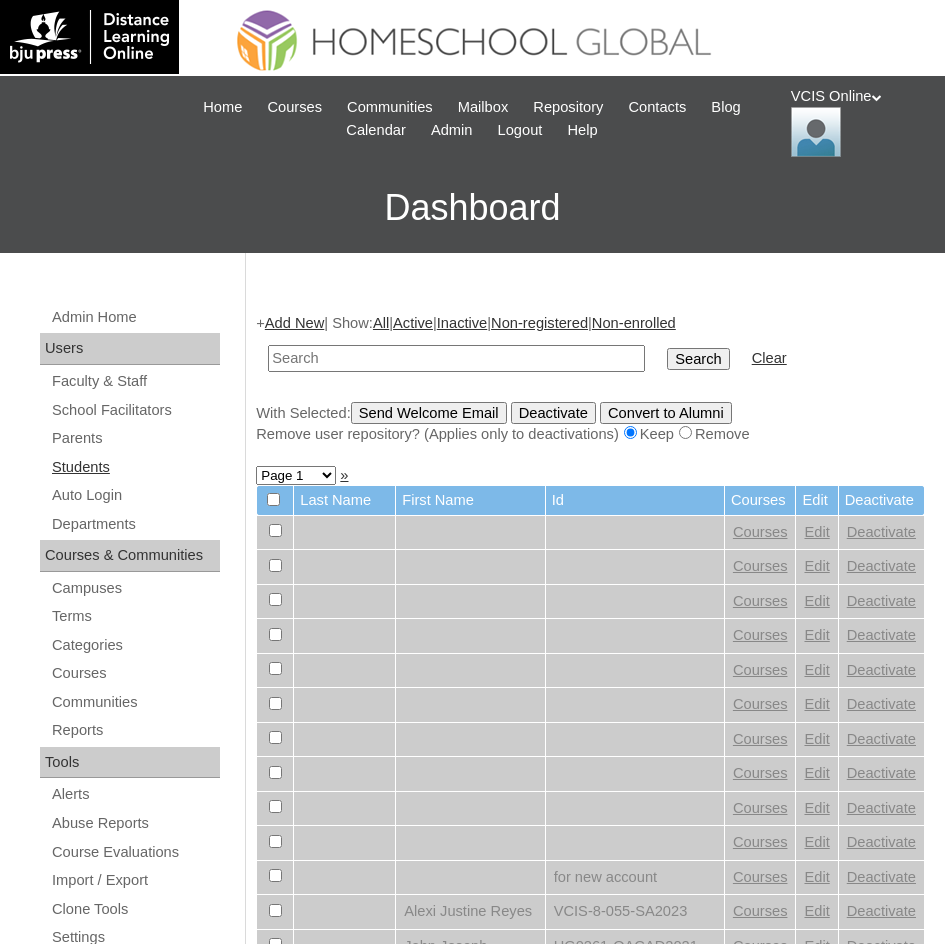 click on "Students" at bounding box center [135, 467] 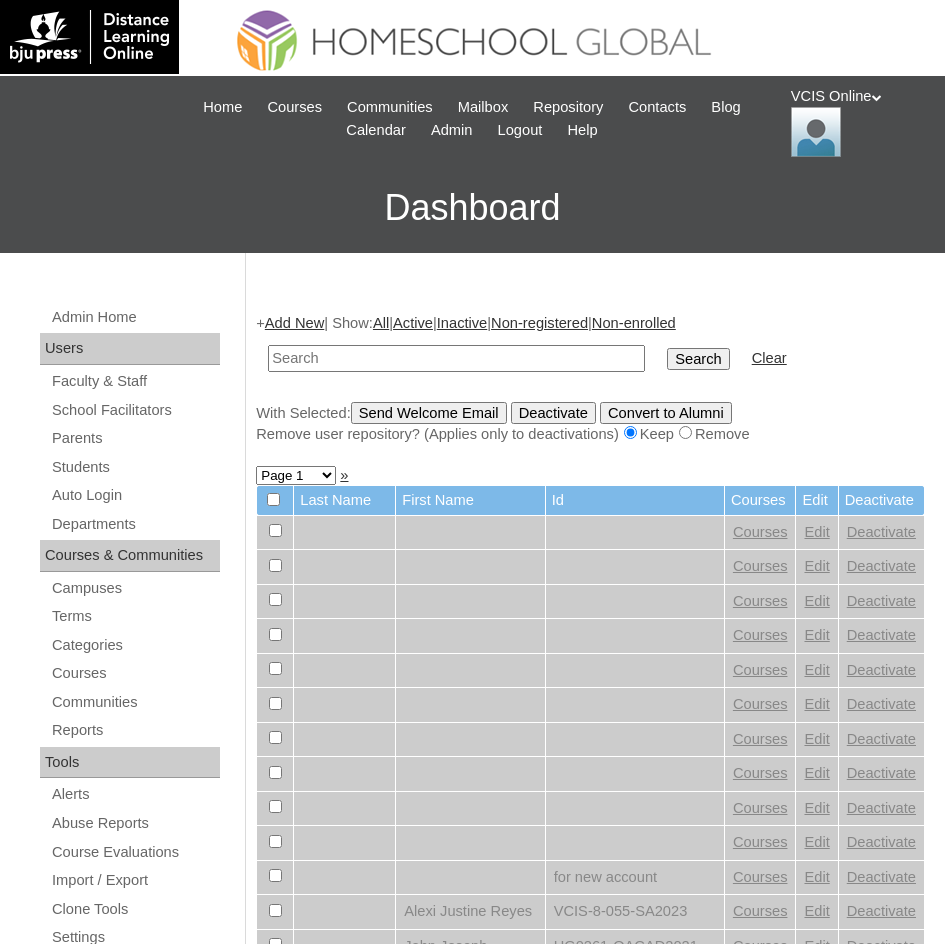 scroll, scrollTop: 0, scrollLeft: 0, axis: both 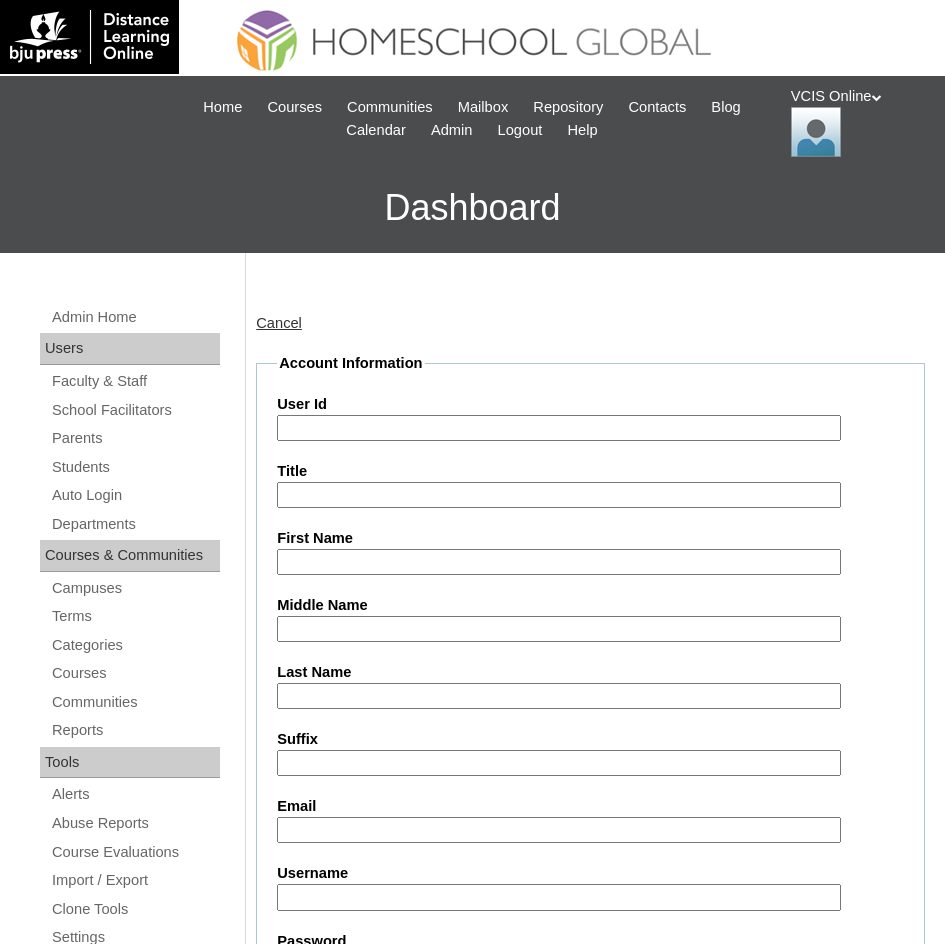 click on "First Name" at bounding box center [559, 562] 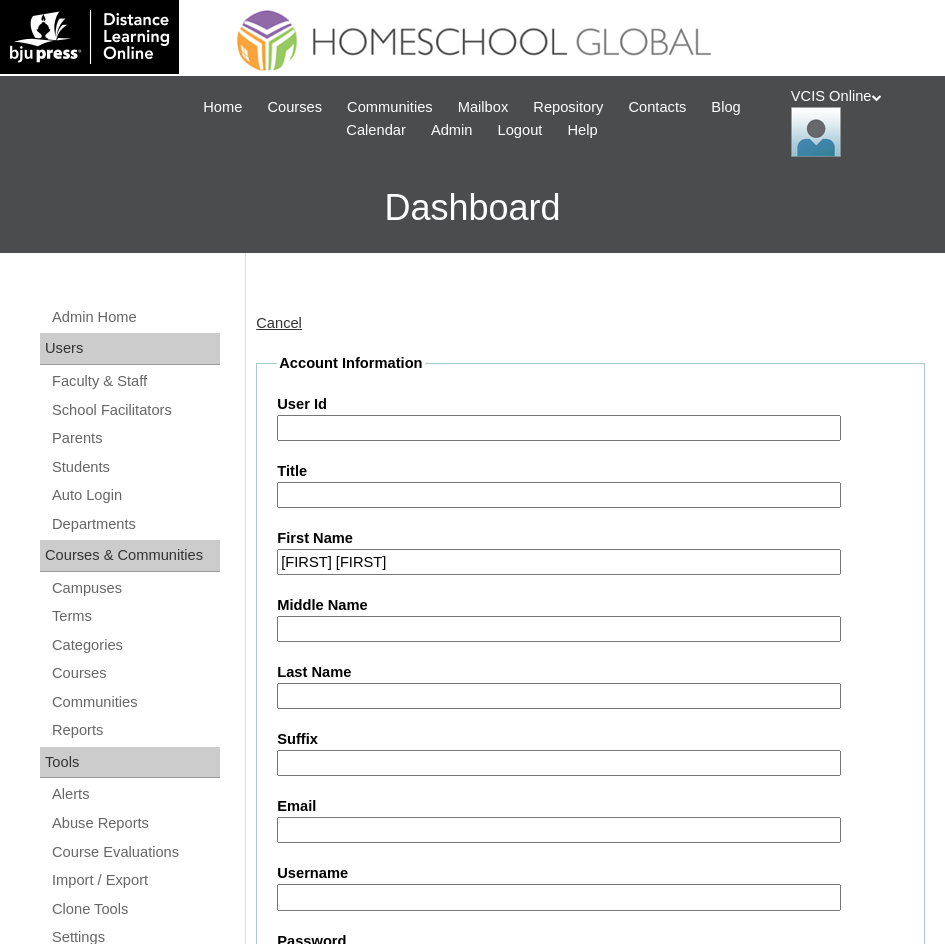 type on "[FIRST] [LAST]" 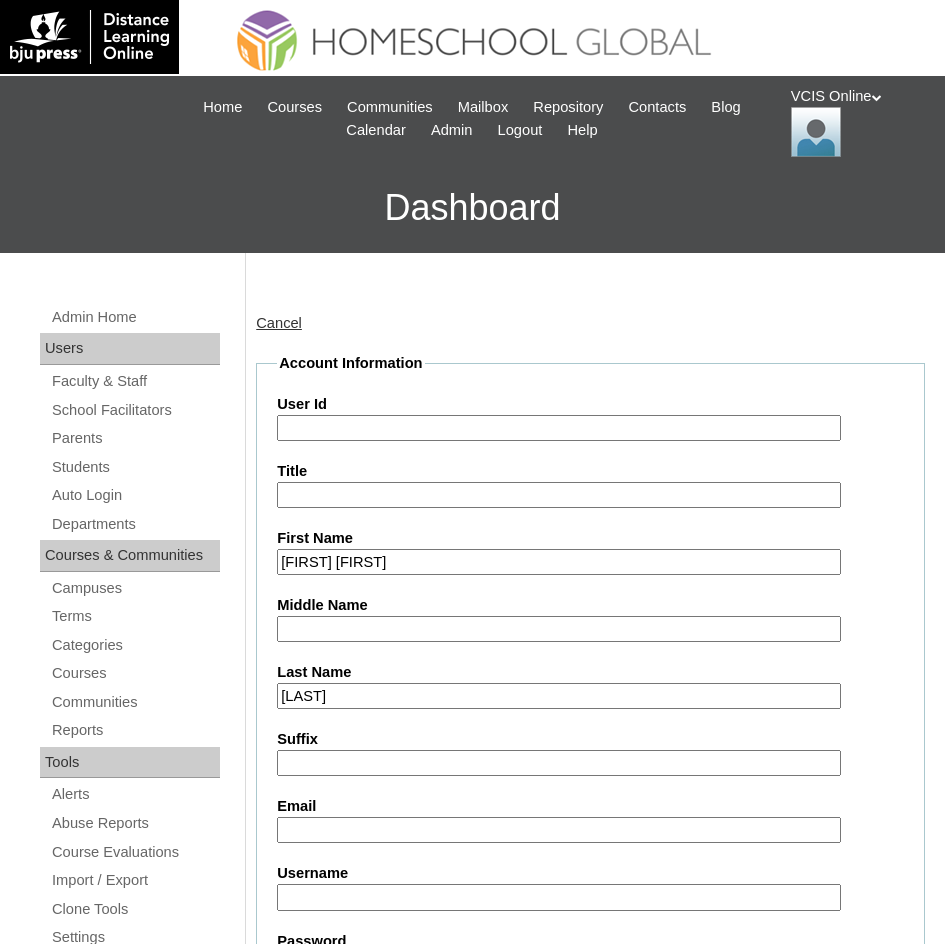 type on "[LAST]" 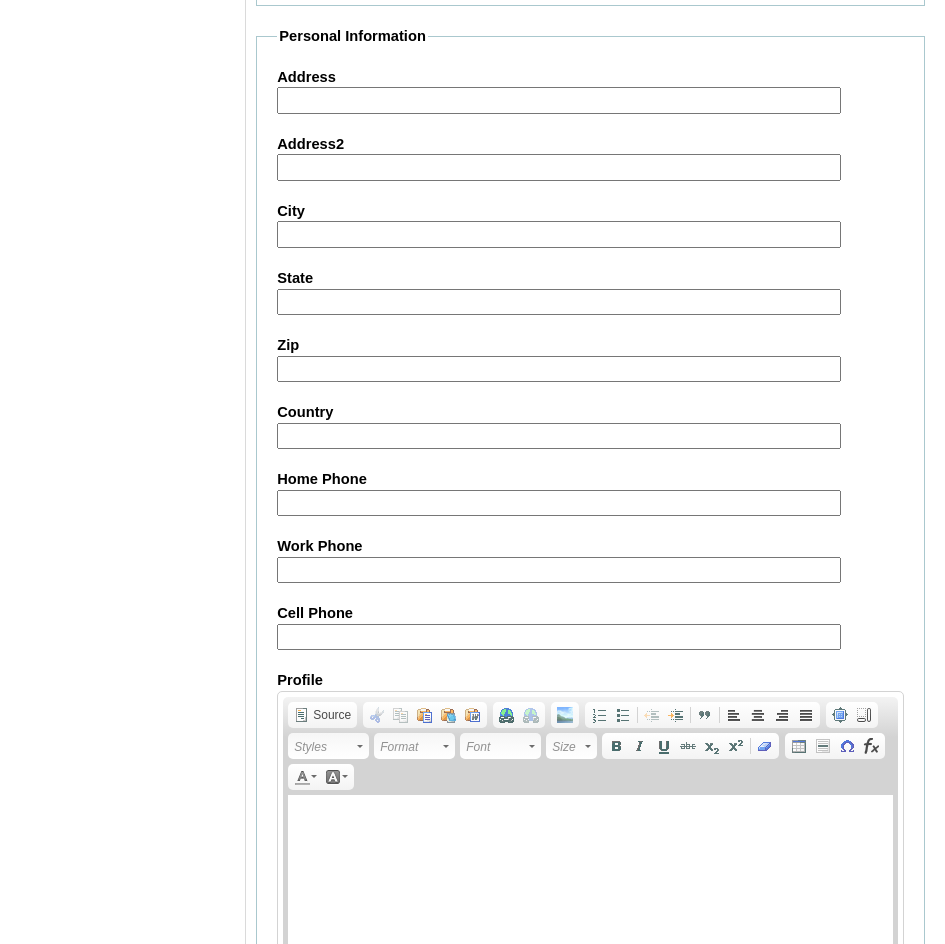 scroll, scrollTop: 2000, scrollLeft: 0, axis: vertical 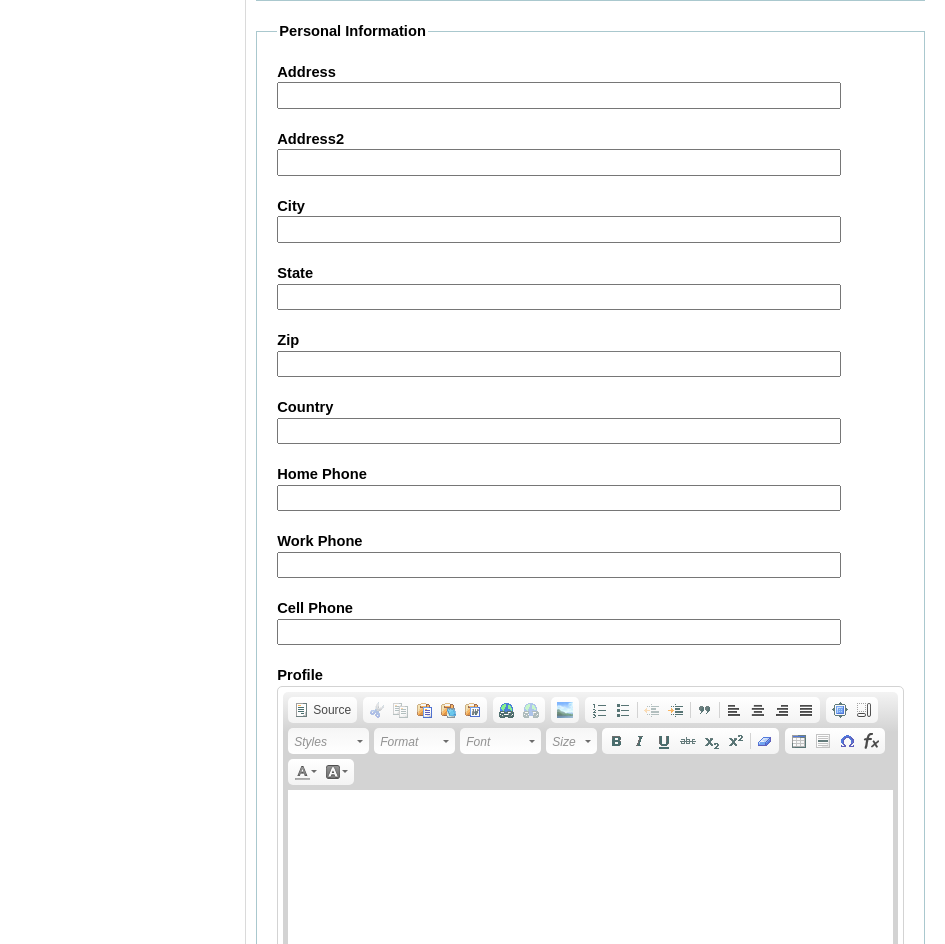 click on "Cell Phone" at bounding box center (559, 632) 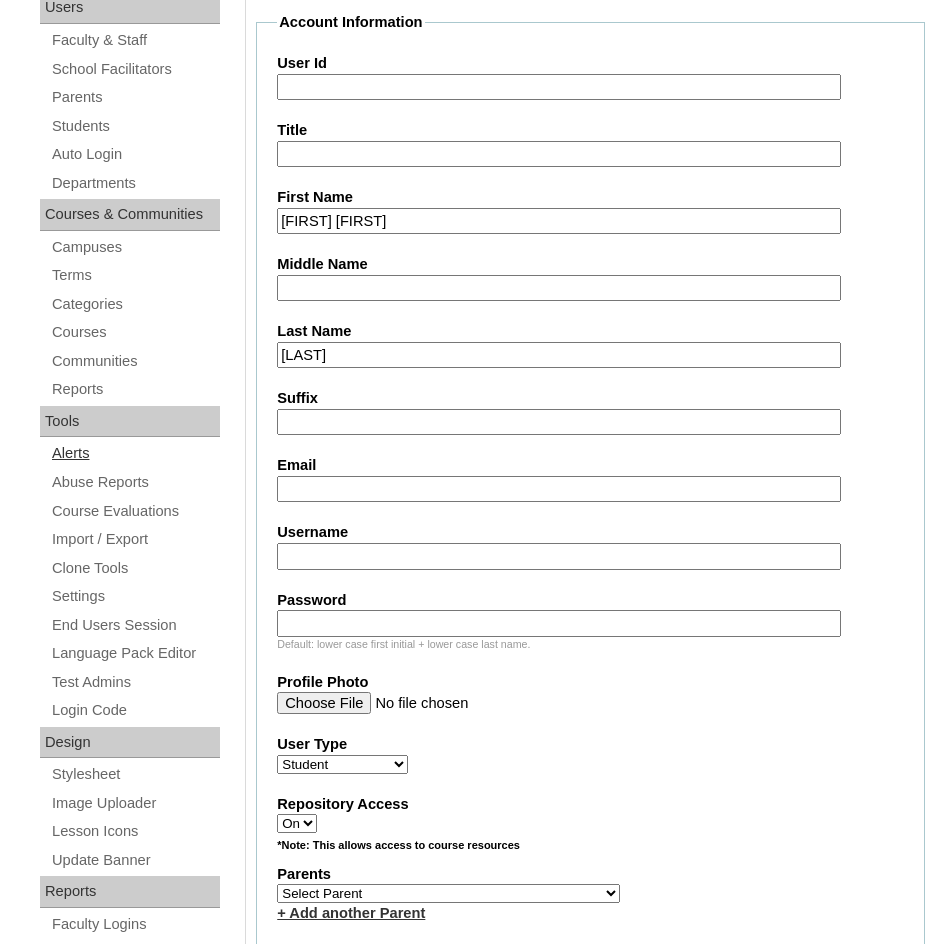 scroll, scrollTop: 300, scrollLeft: 0, axis: vertical 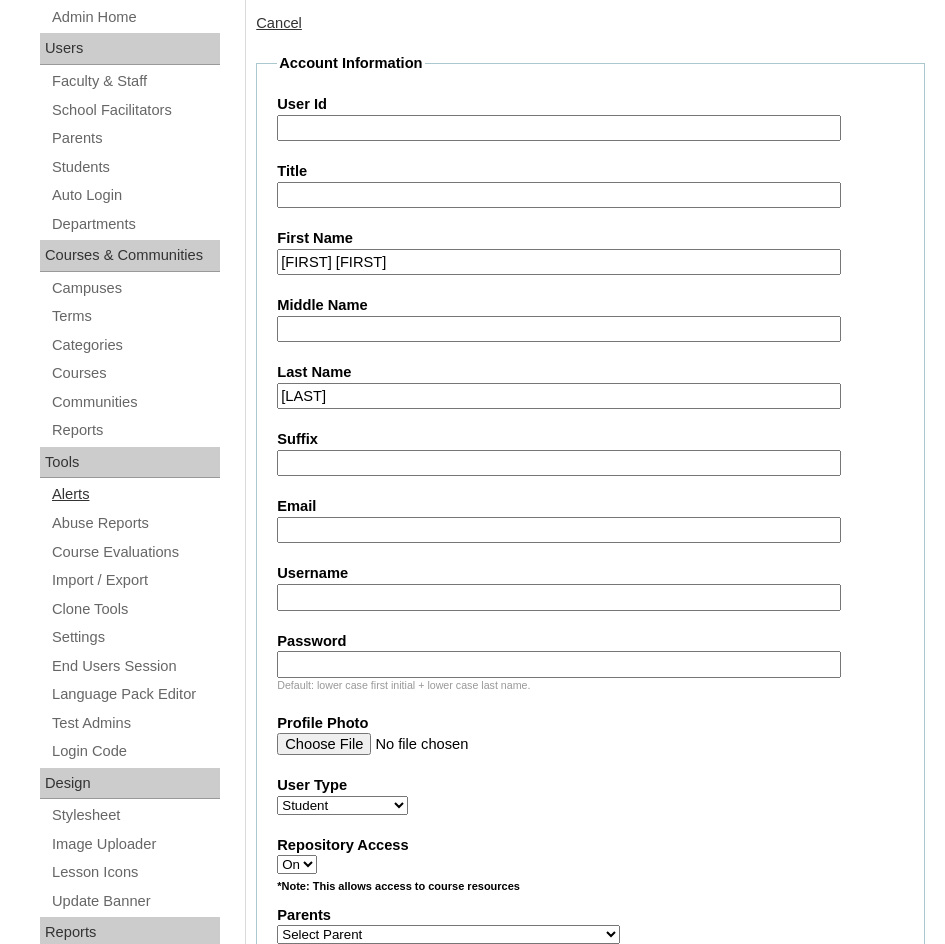 type on "[PHONE]" 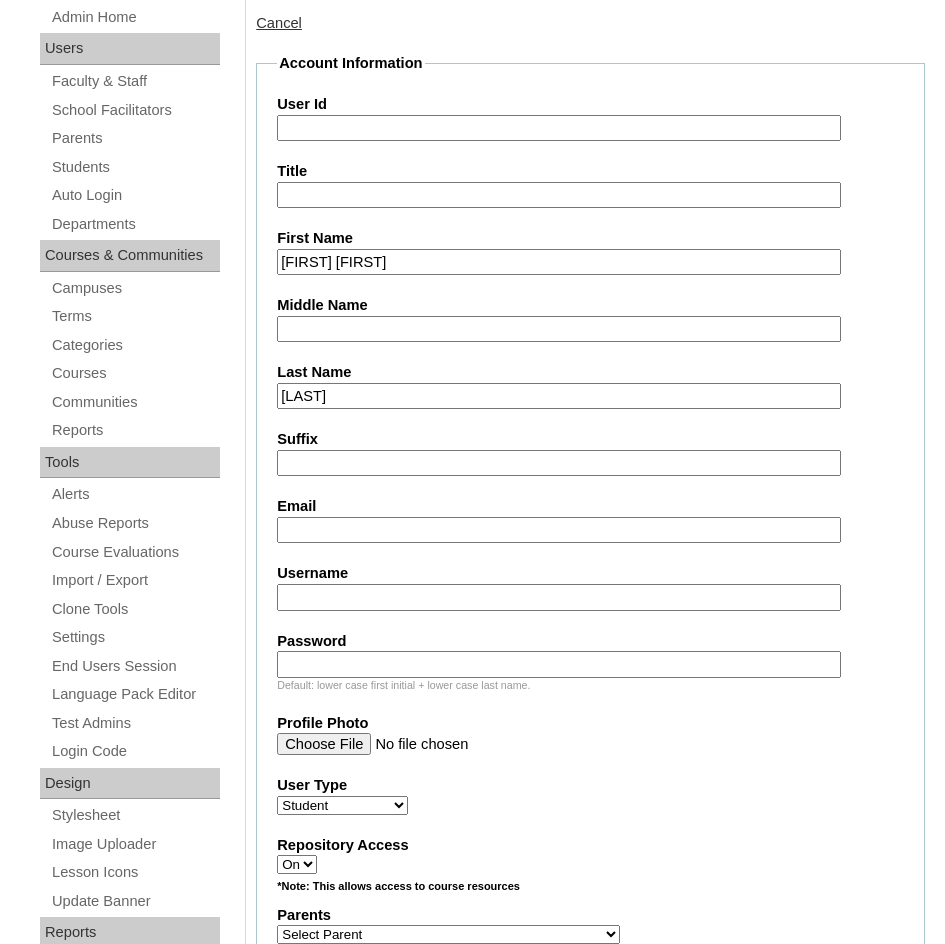 click on "User Id" at bounding box center (559, 128) 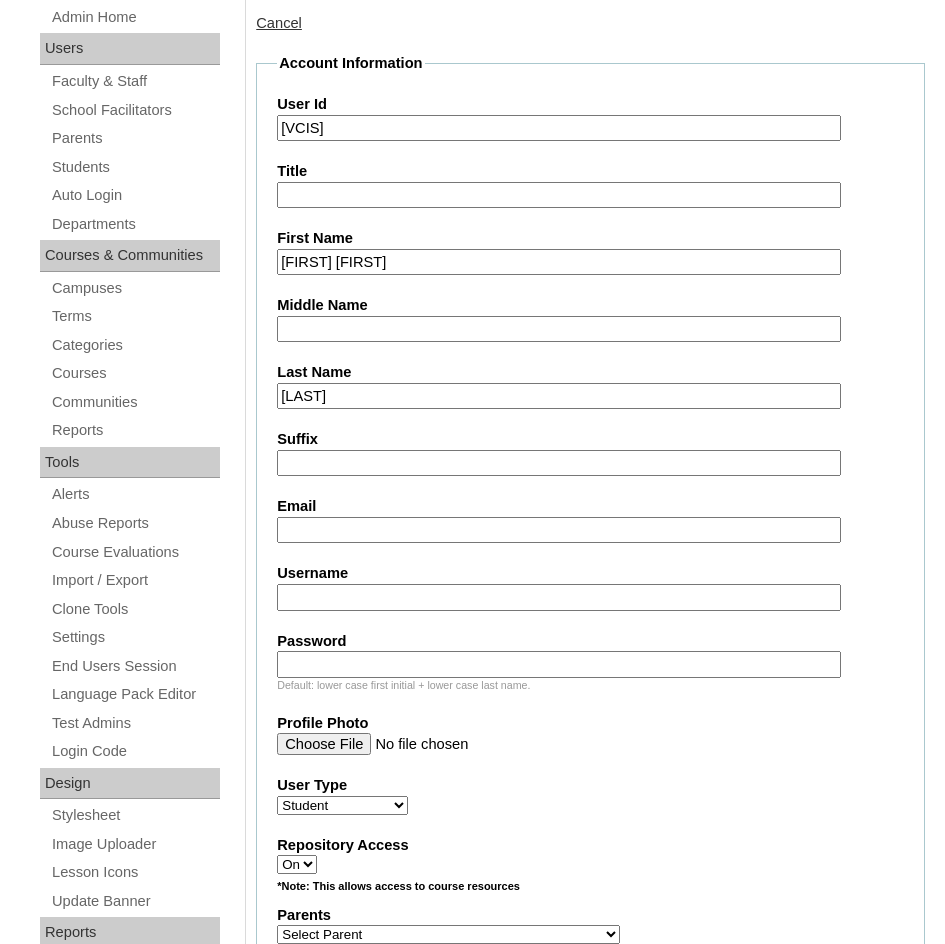 type on "VCIS015-8B-SA[YEAR]" 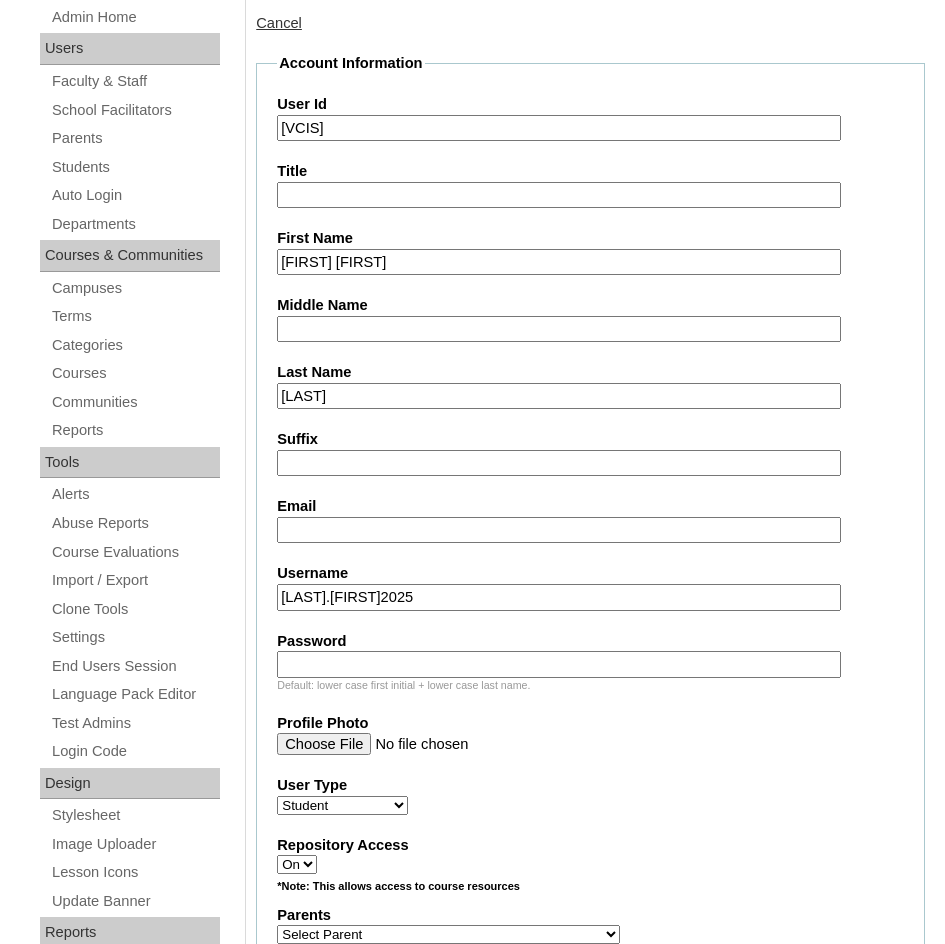 type on "[FIRST]-[YEAR]" 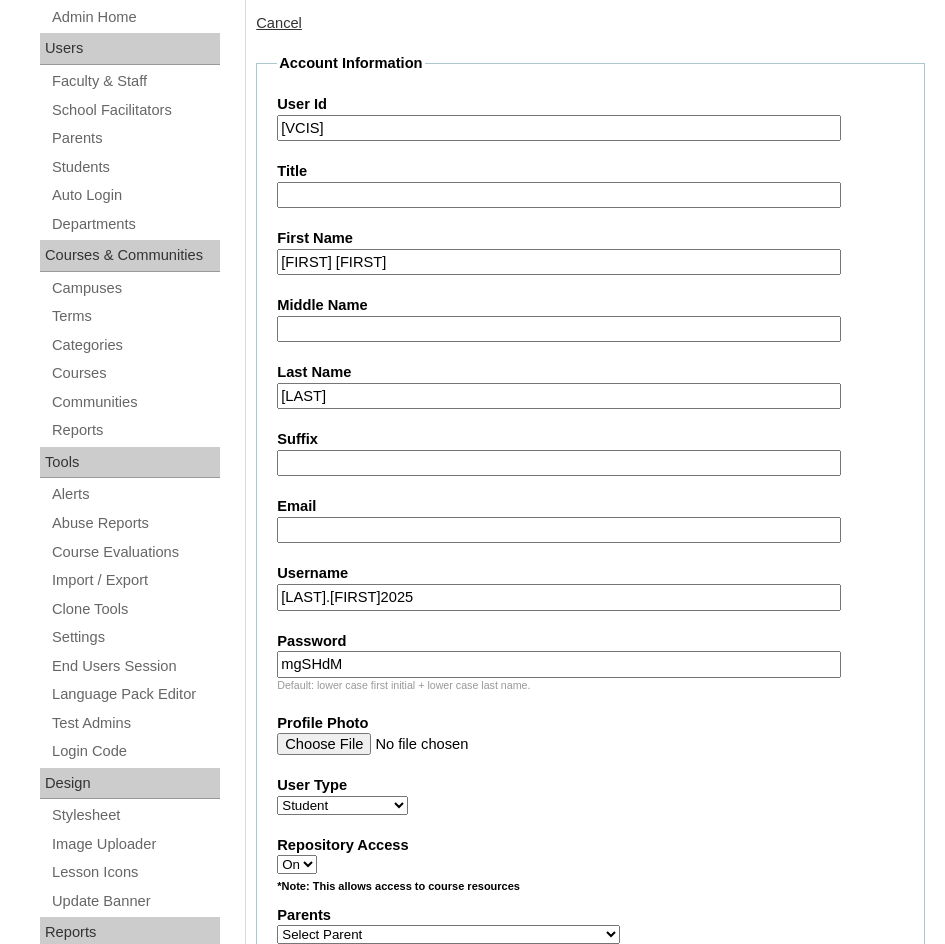 type on "mgSHdM" 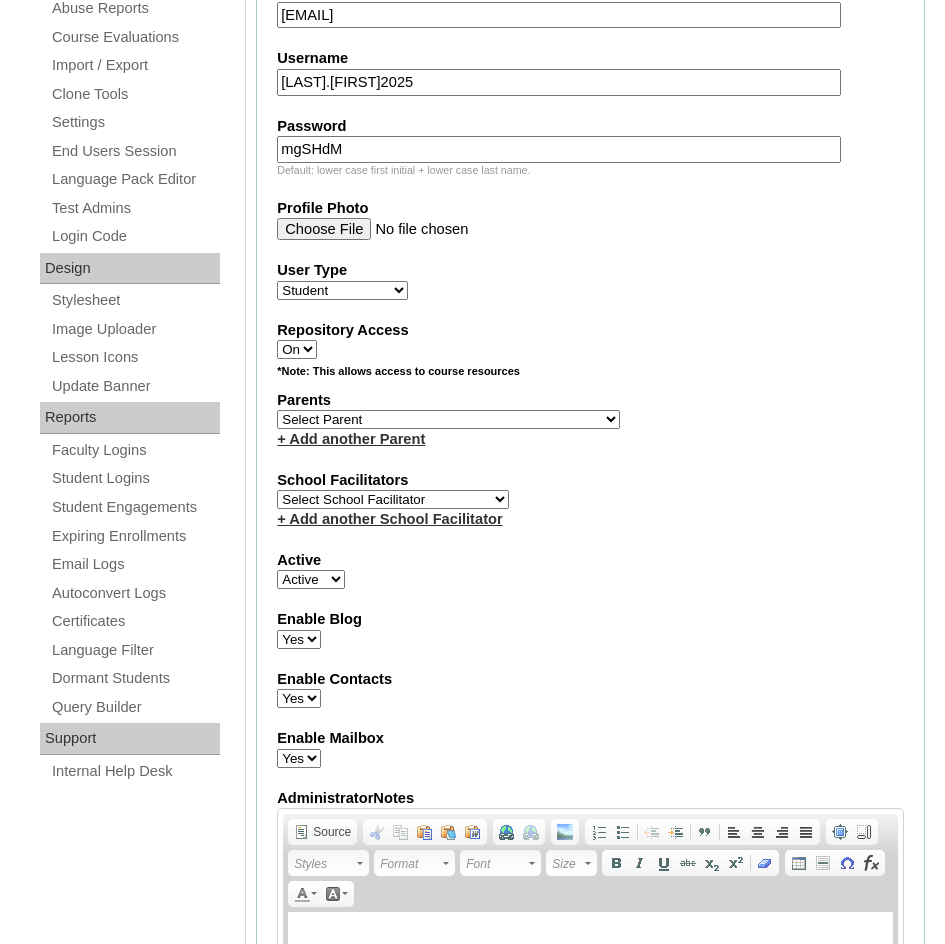 scroll, scrollTop: 900, scrollLeft: 0, axis: vertical 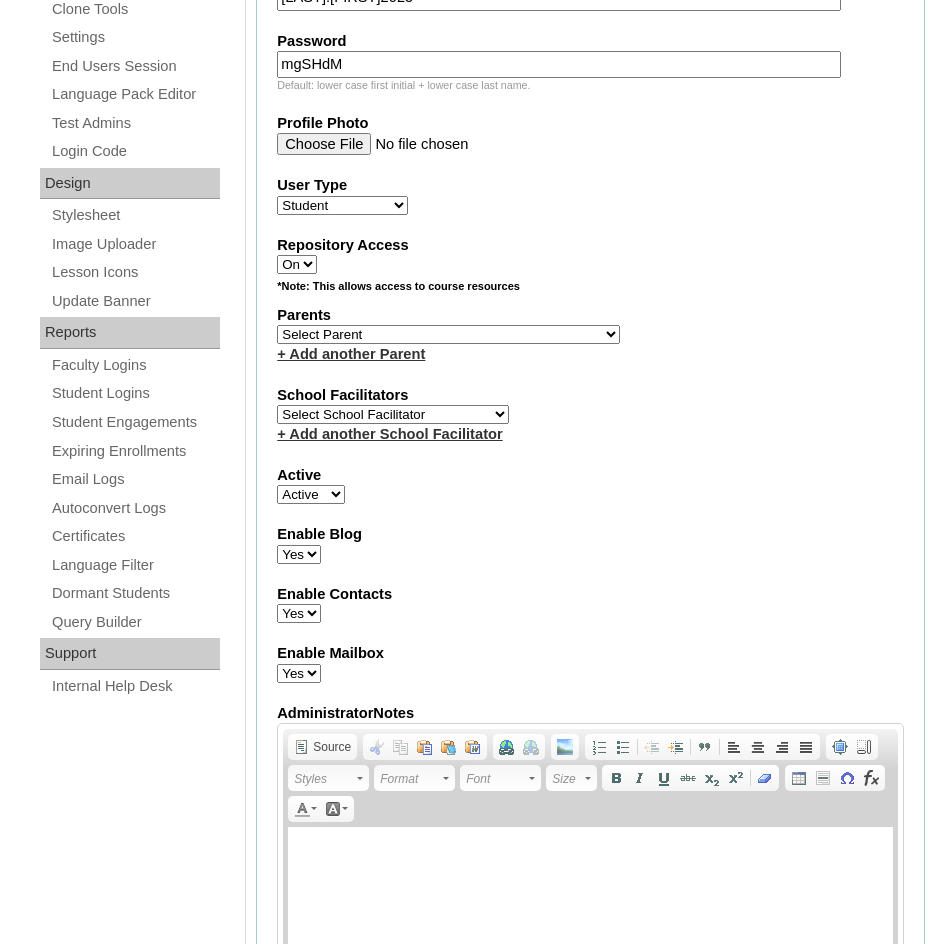type on "[EMAIL]" 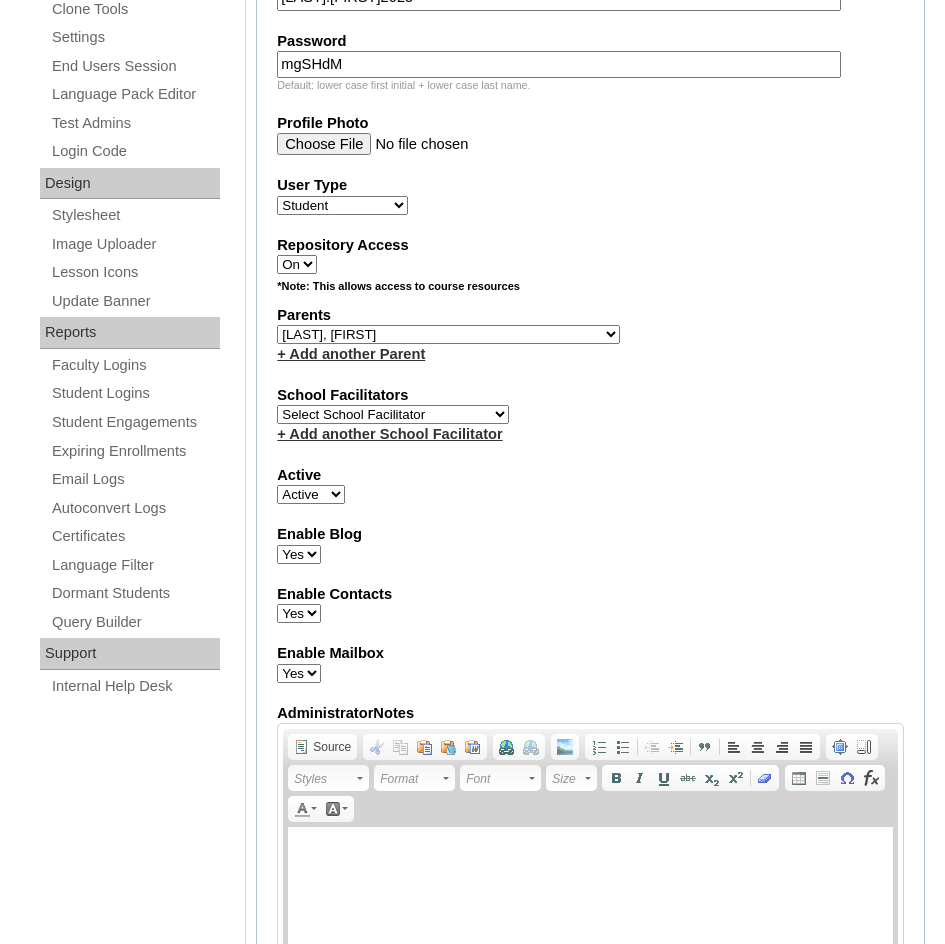click on "Enable Blog
Yes No" at bounding box center (590, 544) 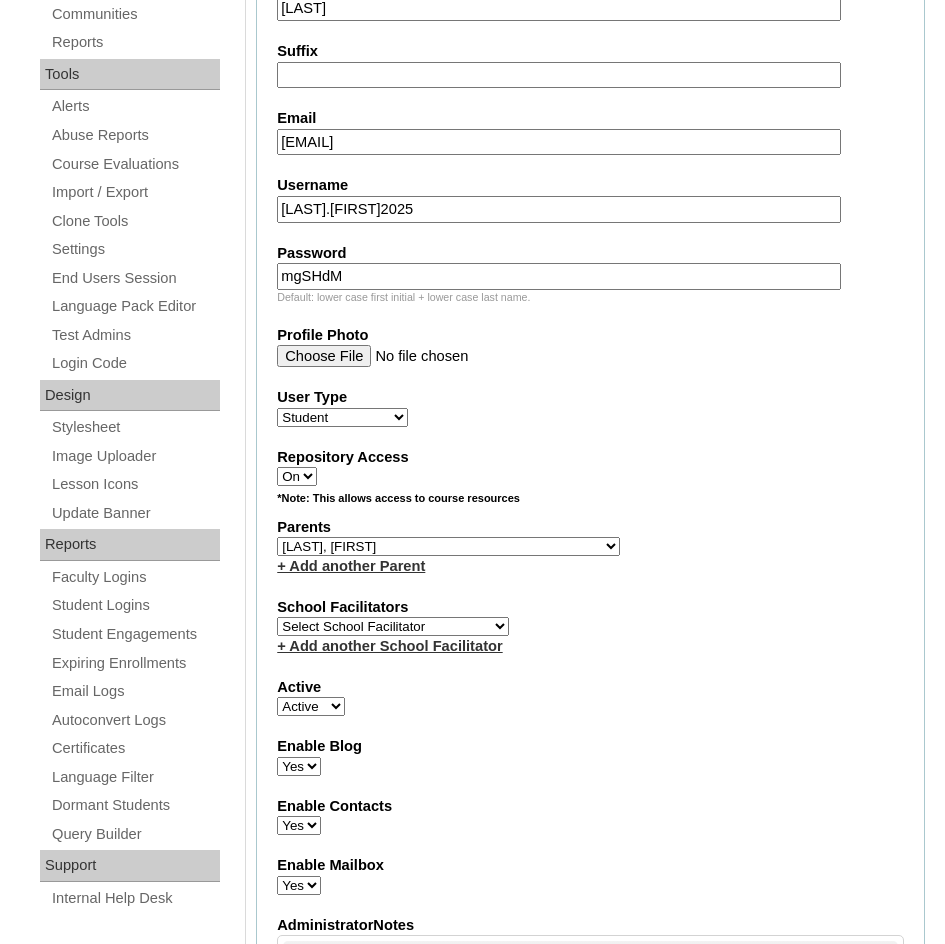 scroll, scrollTop: 700, scrollLeft: 0, axis: vertical 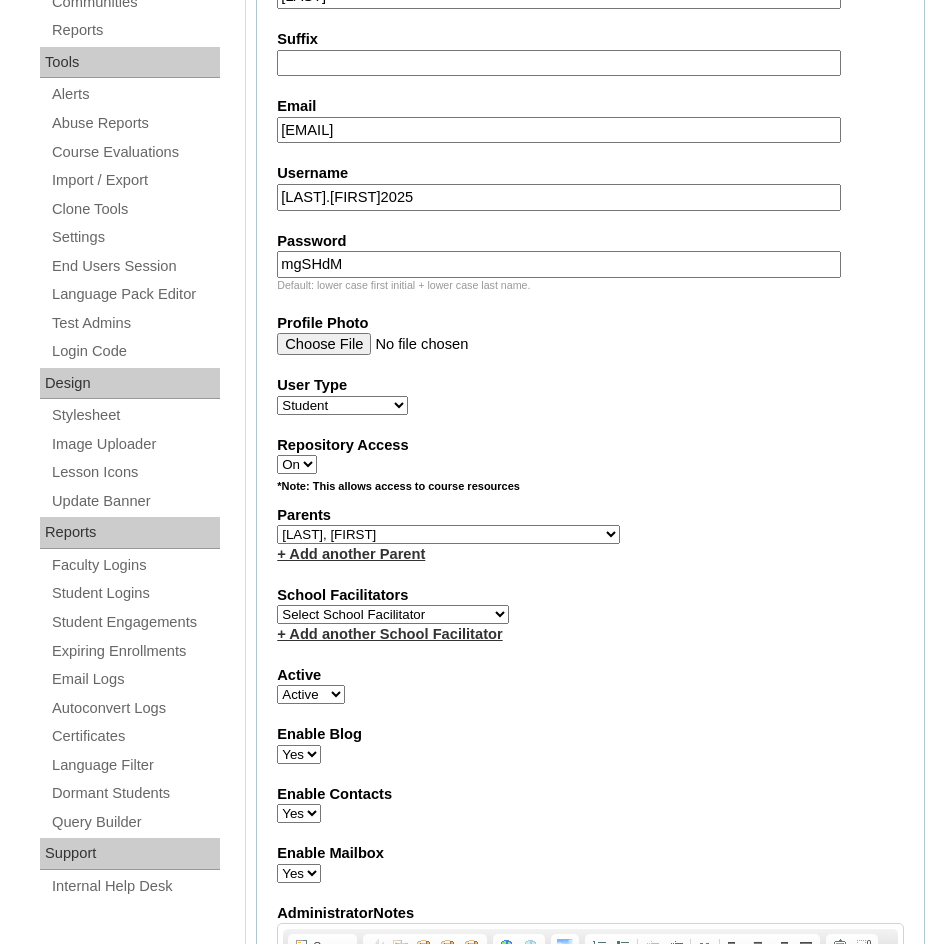 click on "Select Parent
,
,
,
,
,
,
,
,
,
,
,
,
,
,
,
,
,
,
,
,
,
,
,
,
,
,
,
,
,
,
,
,
,
,
,
,
,
,
,
, Earl
, Leona Mae
, Mark and Rem Facilitators Account
Abastillas, Ruby Anne
Adelantar, Christine
AGUILAR, PAULA BIANCA DE GUIA
AGUTO ABAD, MARIA KIMBERLY
Allego, (OLD) Jacqueline V.
Apostol (2025), Ma. Angelique
Arabia, Joy Pauline
Arca, Marinela
ARINGAY, Rona
AUSTRIA	, GENIE (2023)
Bahtiyorovic Mahkamov, Umid
Bajarias 2025, Ma. Luz
Balay , Jennie Rose
Balingit, 2025, Jennith
BALISBIS (2025), CHAREEN
Balubayan , Bleszl Grace
Banez, Mary Karmilita
Bayudan., Charo
Benitez, Maria Christina
Boosten, April Aro
Braga, Pilita Castro
Braga (new), Pilita
Briones, Keziah
Buncio, Sophia Ellen
Caalim, Kathleen Grace
Calangian (2025), Dexter
Cani (2025), Michelle Anne
Canlas, Maria Criselda
Carino (OLD), Catherina" at bounding box center (448, 534) 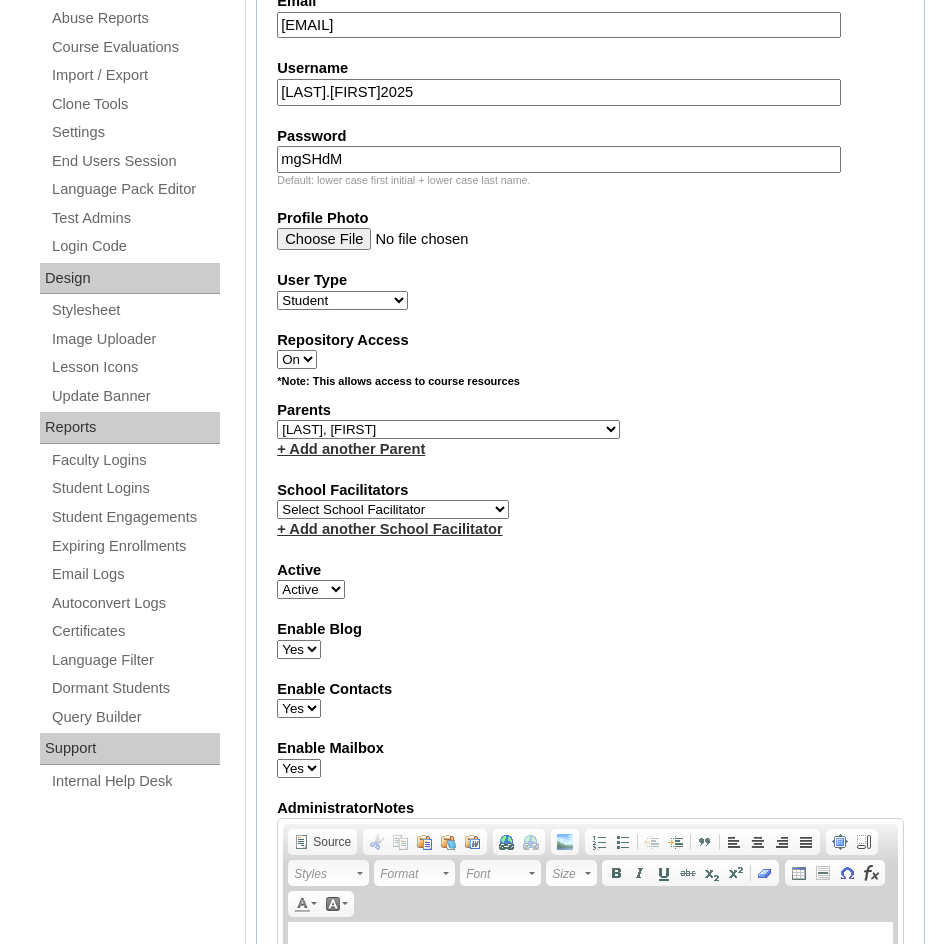 scroll, scrollTop: 800, scrollLeft: 0, axis: vertical 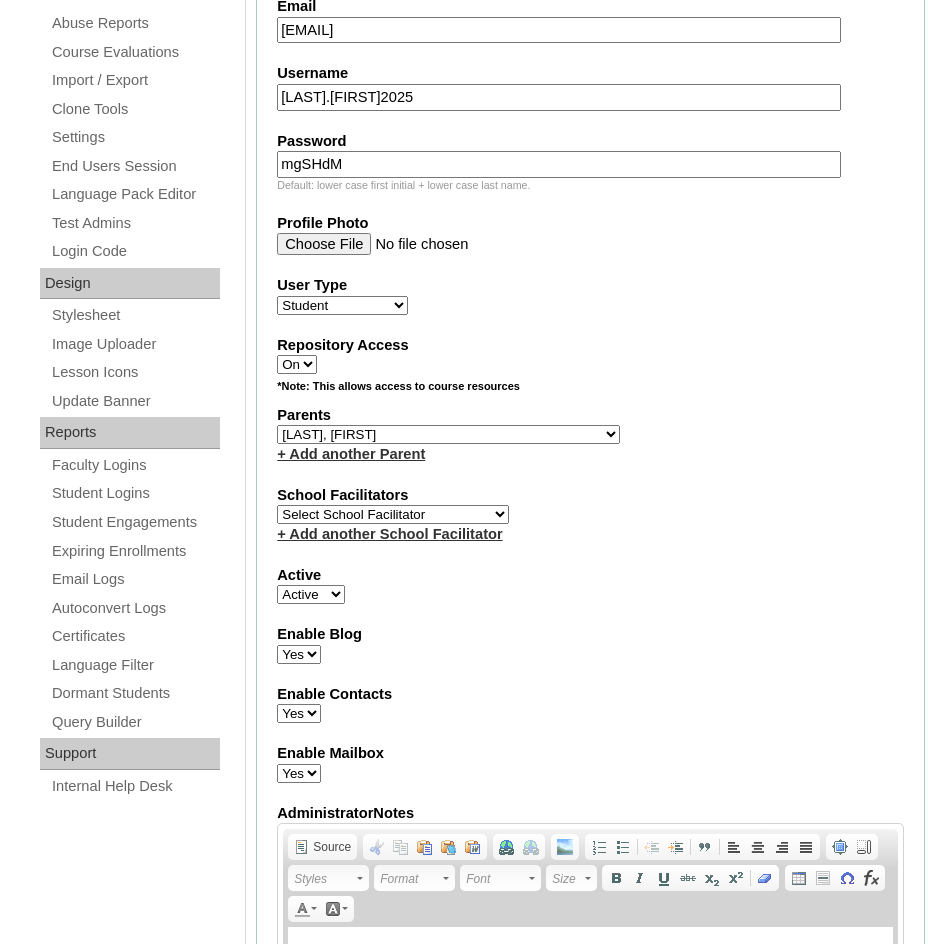 click on "Select Parent
,
,
,
,
,
,
,
,
,
,
,
,
,
,
,
,
,
,
,
,
,
,
,
,
,
,
,
,
,
,
,
,
,
,
,
,
,
,
,
, Earl
, Leona Mae
, Mark and Rem Facilitators Account
Abastillas, Ruby Anne
Adelantar, Christine
AGUILAR, PAULA BIANCA DE GUIA
AGUTO ABAD, MARIA KIMBERLY
Allego, (OLD) Jacqueline V.
Apostol (2025), Ma. Angelique
Arabia, Joy Pauline
Arca, Marinela
ARINGAY, Rona
AUSTRIA	, GENIE (2023)
Bahtiyorovic Mahkamov, Umid
Bajarias 2025, Ma. Luz
Balay , Jennie Rose
Balingit, 2025, Jennith
BALISBIS (2025), CHAREEN
Balubayan , Bleszl Grace
Banez, Mary Karmilita
Bayudan., Charo
Benitez, Maria Christina
Boosten, April Aro
Braga, Pilita Castro
Braga (new), Pilita
Briones, Keziah
Buncio, Sophia Ellen
Caalim, Kathleen Grace
Calangian (2025), Dexter
Cani (2025), Michelle Anne
Canlas, Maria Criselda
Carino (OLD), Catherina" at bounding box center [448, 434] 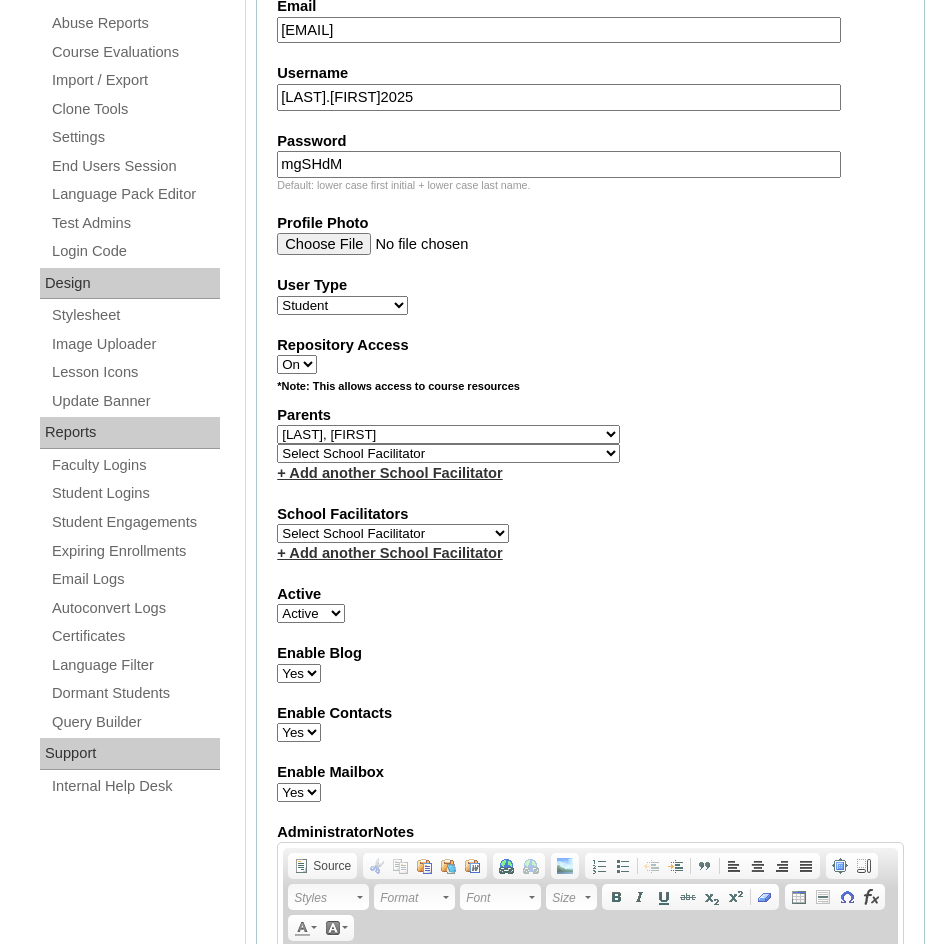 click on "Select Parent
,
,
,
,
,
,
,
,
,
,
,
,
,
,
,
,
,
,
,
,
,
,
,
,
,
,
,
,
,
,
,
,
,
,
,
,
,
,
,
, Earl
, Leona Mae
, Mark and Rem Facilitators Account
Abastillas, Ruby Anne
Adelantar, Christine
AGUILAR, PAULA BIANCA DE GUIA
AGUTO ABAD, MARIA KIMBERLY
Allego, (OLD) Jacqueline V.
Apostol (2025), Ma. Angelique
Arabia, Joy Pauline
Arca, Marinela
ARINGAY, Rona
AUSTRIA	, GENIE (2023)
Bahtiyorovic Mahkamov, Umid
Bajarias 2025, Ma. Luz
Balay , Jennie Rose
Balingit, 2025, Jennith
BALISBIS (2025), CHAREEN
Balubayan , Bleszl Grace
Banez, Mary Karmilita
Bayudan., Charo
Benitez, Maria Christina
Boosten, April Aro
Braga, Pilita Castro
Braga (new), Pilita
Briones, Keziah
Buncio, Sophia Ellen
Caalim, Kathleen Grace
Calangian (2025), Dexter
Cani (2025), Michelle Anne
Canlas, Maria Criselda
Carino (OLD), Catherina" at bounding box center [448, 434] 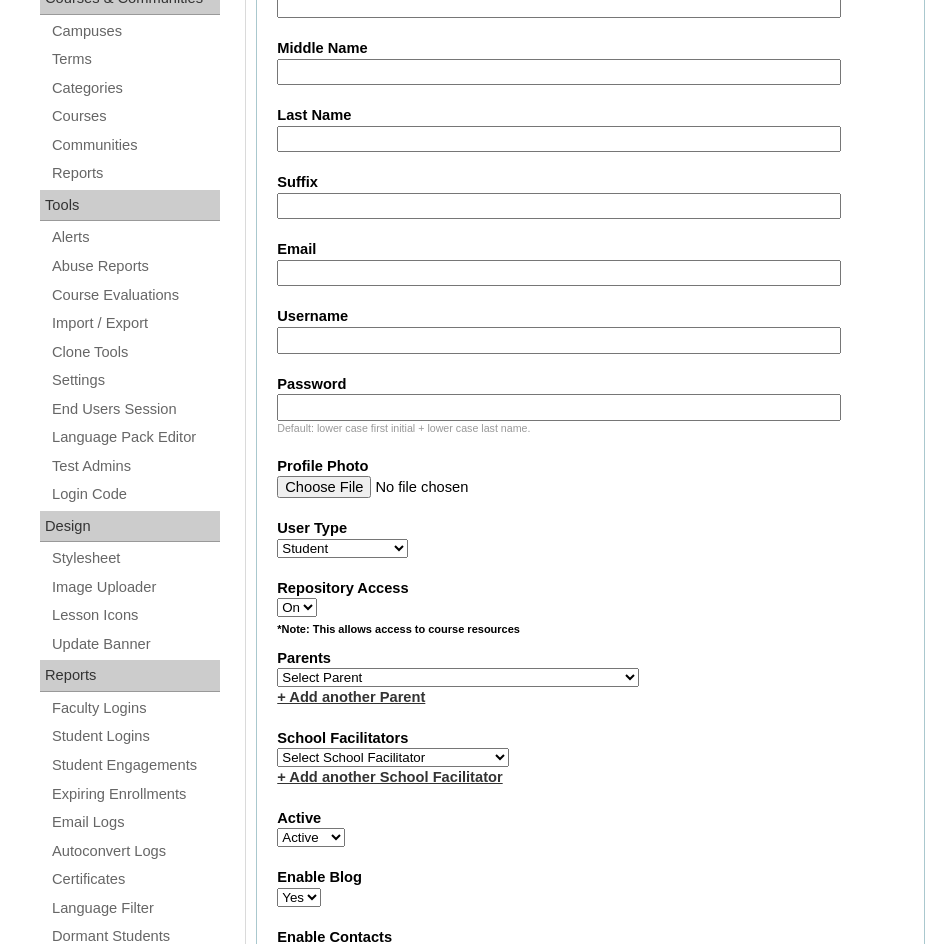 scroll, scrollTop: 600, scrollLeft: 0, axis: vertical 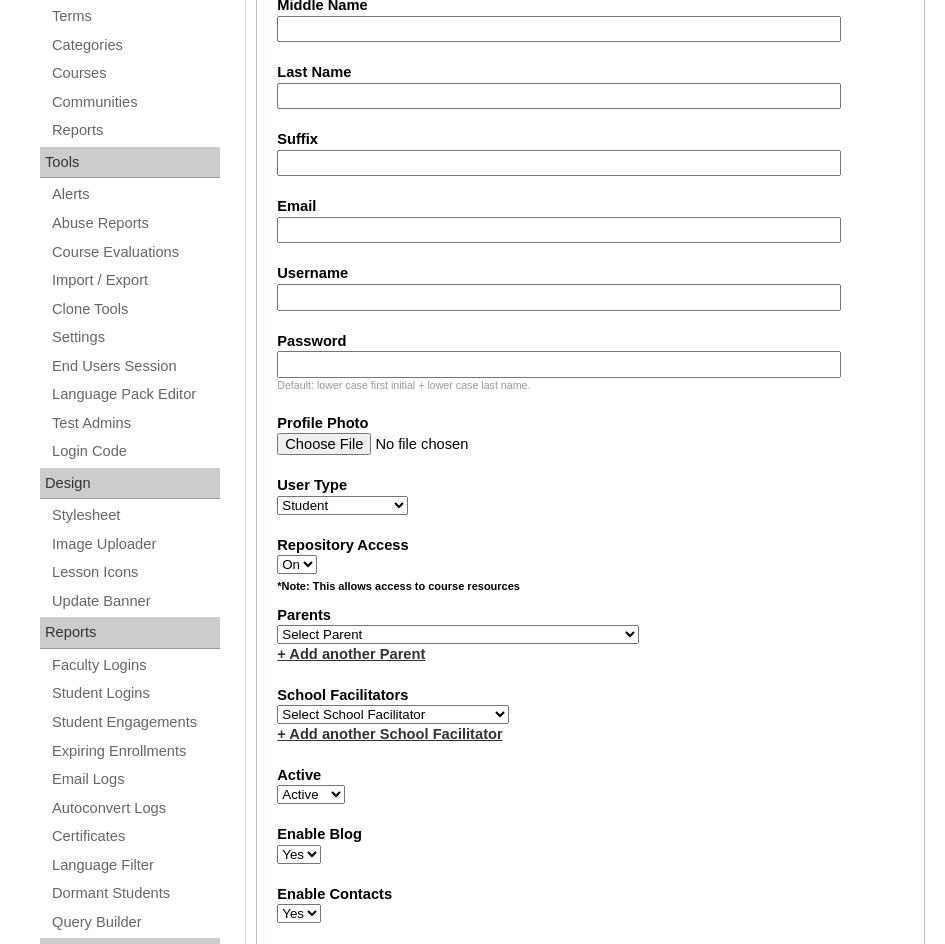 click on "Select Parent
,
,
,
,
,
,
,
,
,
,
,
,
,
,
,
,
,
,
,
,
,
,
,
,
,
,
,
,
,
,
,
,
,
,
,
,
,
,
,
, Earl
, Leona Mae
, Mark and Rem Facilitators Account
Abastillas, Ruby Anne
Adelantar, Christine
AGUILAR, PAULA BIANCA DE GUIA
AGUTO ABAD, MARIA KIMBERLY
Allego, (OLD) Jacqueline V.
Apostol (2025), Ma. Angelique
Arabia, Joy Pauline
Arca, Marinela
ARINGAY, Rona
AUSTRIA	, GENIE (2023)
Bahtiyorovic Mahkamov, Umid
Bajarias 2025, Ma. Luz
Balay , Jennie Rose
Balingit, 2025, Jennith
BALISBIS (2025), CHAREEN
Balubayan , Bleszl Grace
Banez, Mary Karmilita
Bayudan., Charo
Benitez, Maria Christina
Boosten, April Aro
Braga, Pilita Castro
Braga (new), Pilita
Briones, Keziah
Buncio, Sophia Ellen
Caalim, Kathleen Grace
Calangian (2025), Dexter
Cani (2025), Michelle Anne
Canlas, Maria Criselda
Carino (OLD), Catherina" at bounding box center [458, 634] 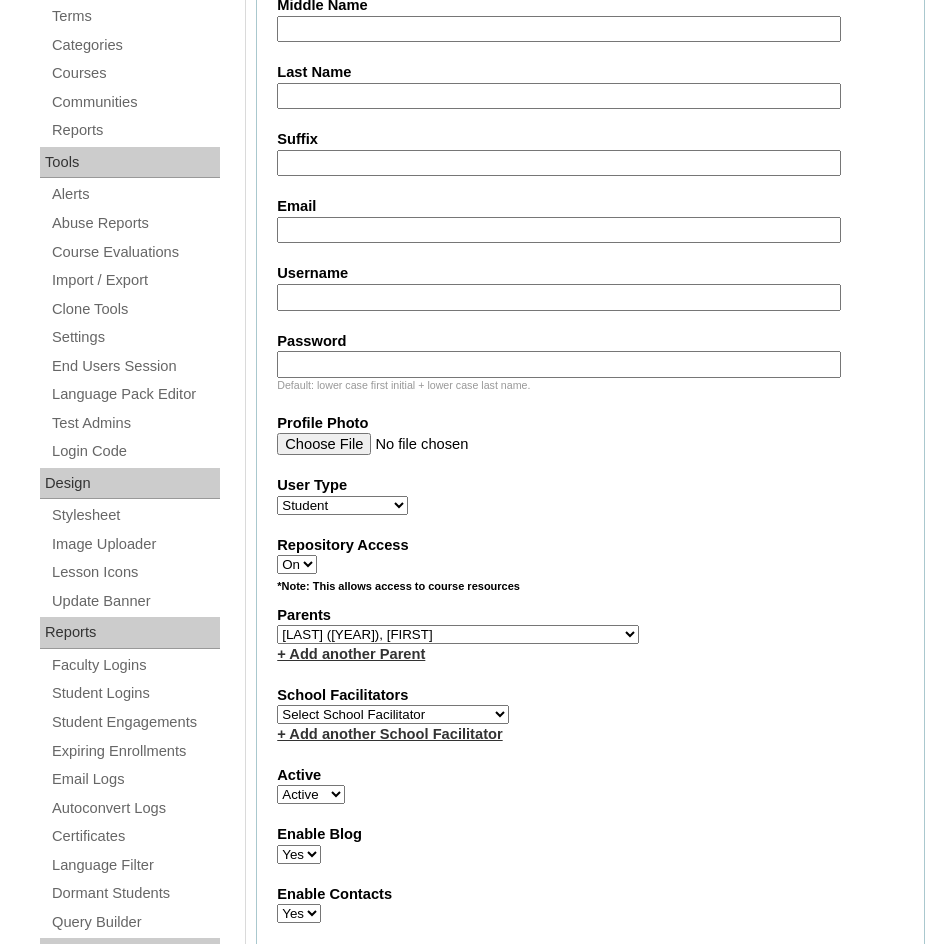 click on "Select Parent
,
,
,
,
,
,
,
,
,
,
,
,
,
,
,
,
,
,
,
,
,
,
,
,
,
,
,
,
,
,
,
,
,
,
,
,
,
,
,
, Earl
, Leona Mae
, Mark and Rem Facilitators Account
Abastillas, Ruby Anne
Adelantar, Christine
AGUILAR, PAULA BIANCA DE GUIA
AGUTO ABAD, MARIA KIMBERLY
Allego, (OLD) Jacqueline V.
Apostol (2025), Ma. Angelique
Arabia, Joy Pauline
Arca, Marinela
ARINGAY, Rona
AUSTRIA	, GENIE (2023)
Bahtiyorovic Mahkamov, Umid
Bajarias 2025, Ma. Luz
Balay , Jennie Rose
Balingit, 2025, Jennith
BALISBIS (2025), CHAREEN
Balubayan , Bleszl Grace
Banez, Mary Karmilita
Bayudan., Charo
Benitez, Maria Christina
Boosten, April Aro
Braga, Pilita Castro
Braga (new), Pilita
Briones, Keziah
Buncio, Sophia Ellen
Caalim, Kathleen Grace
Calangian (2025), Dexter
Cani (2025), Michelle Anne
Canlas, Maria Criselda
Carino (OLD), Catherina" at bounding box center [458, 634] 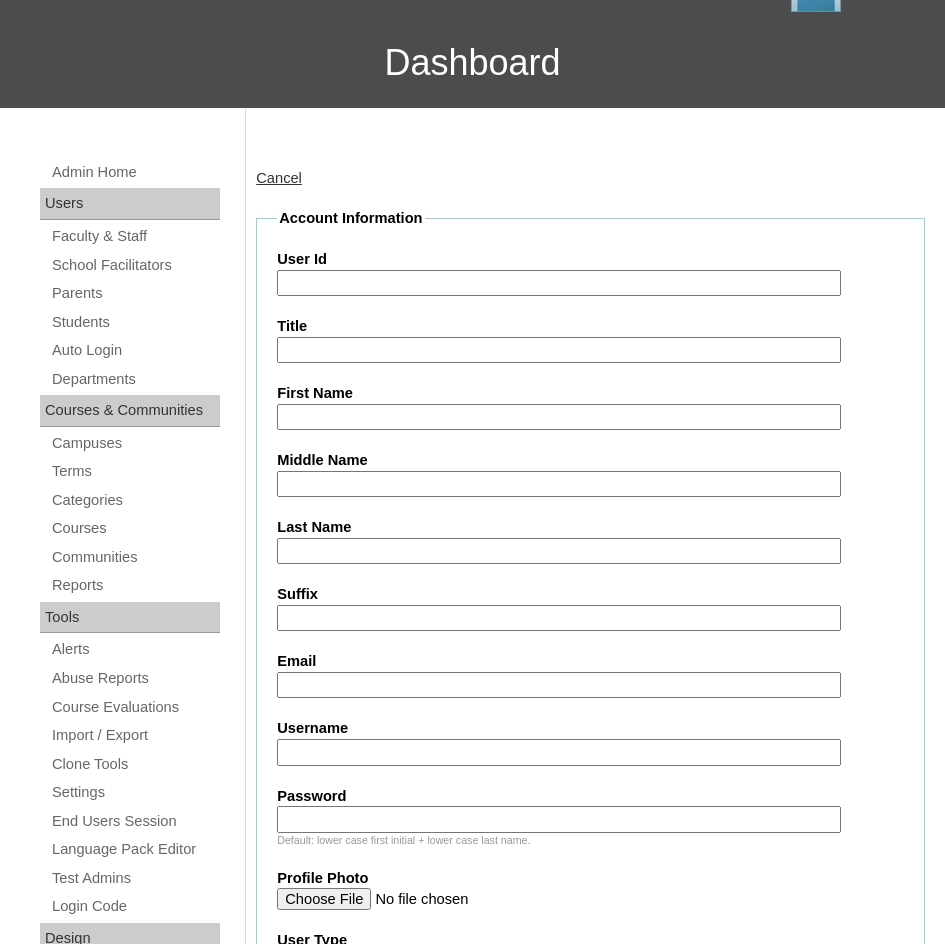 scroll, scrollTop: 100, scrollLeft: 0, axis: vertical 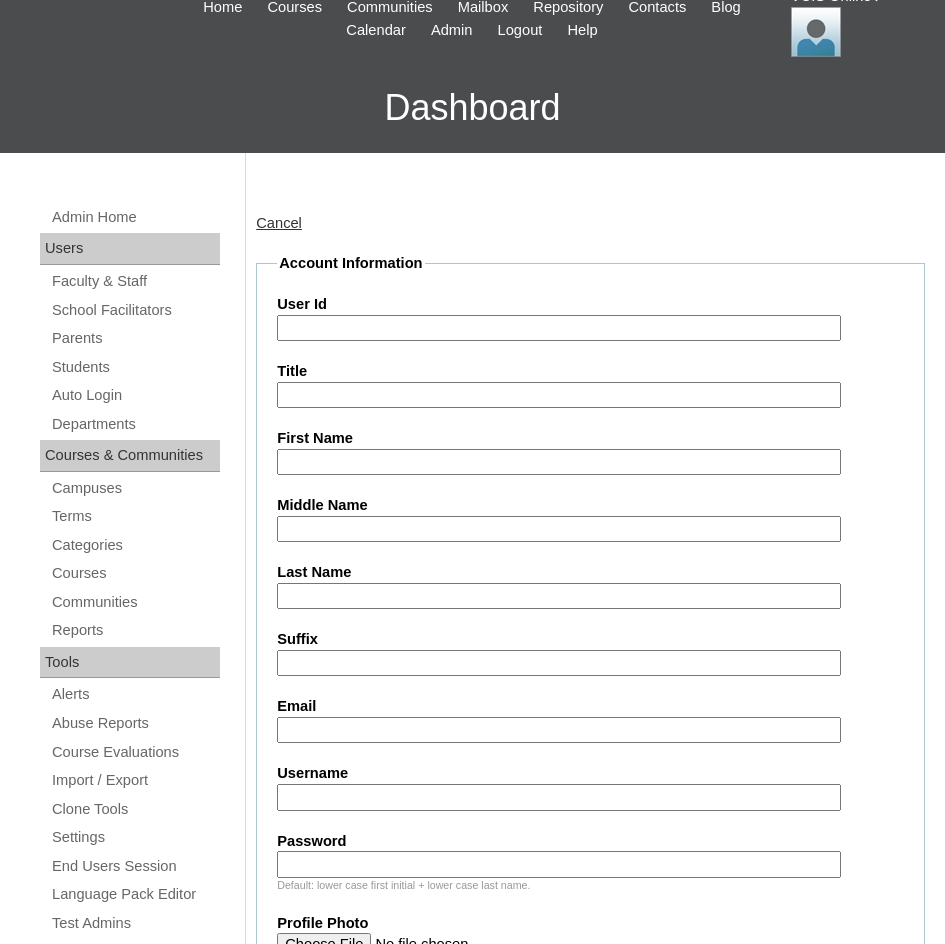 click on "User Id" at bounding box center (559, 328) 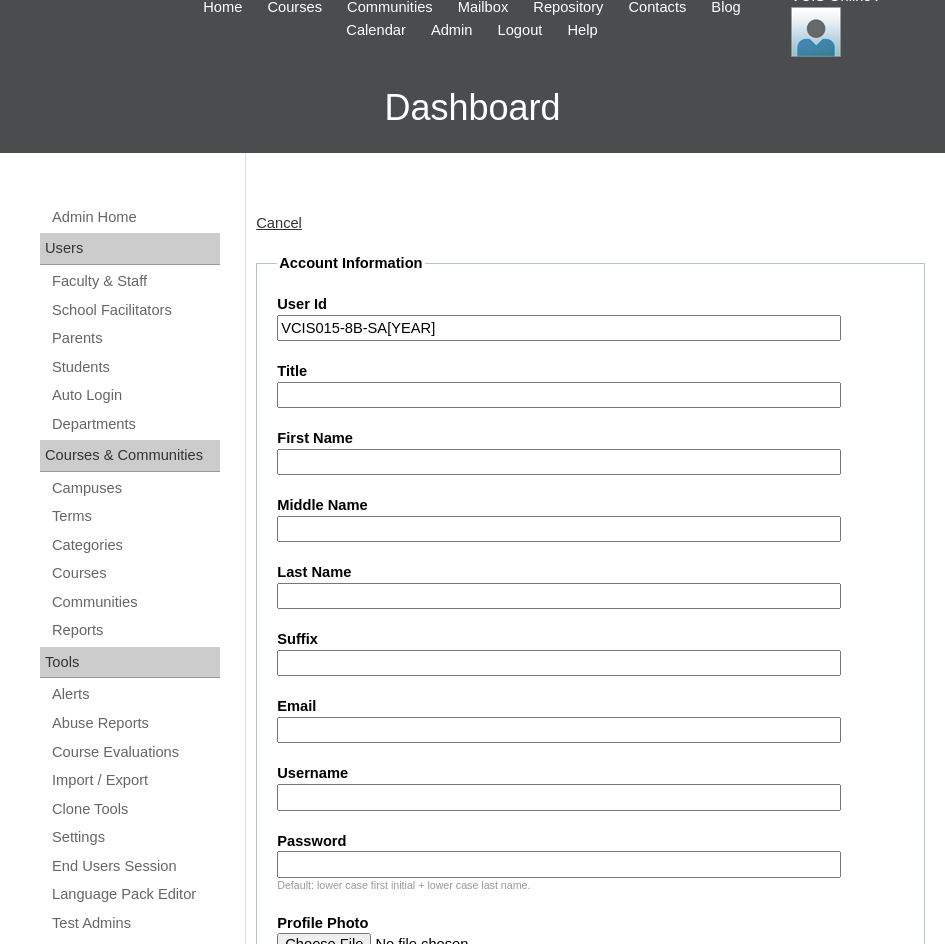 type on "VCIS015-8B-SA[YEAR]" 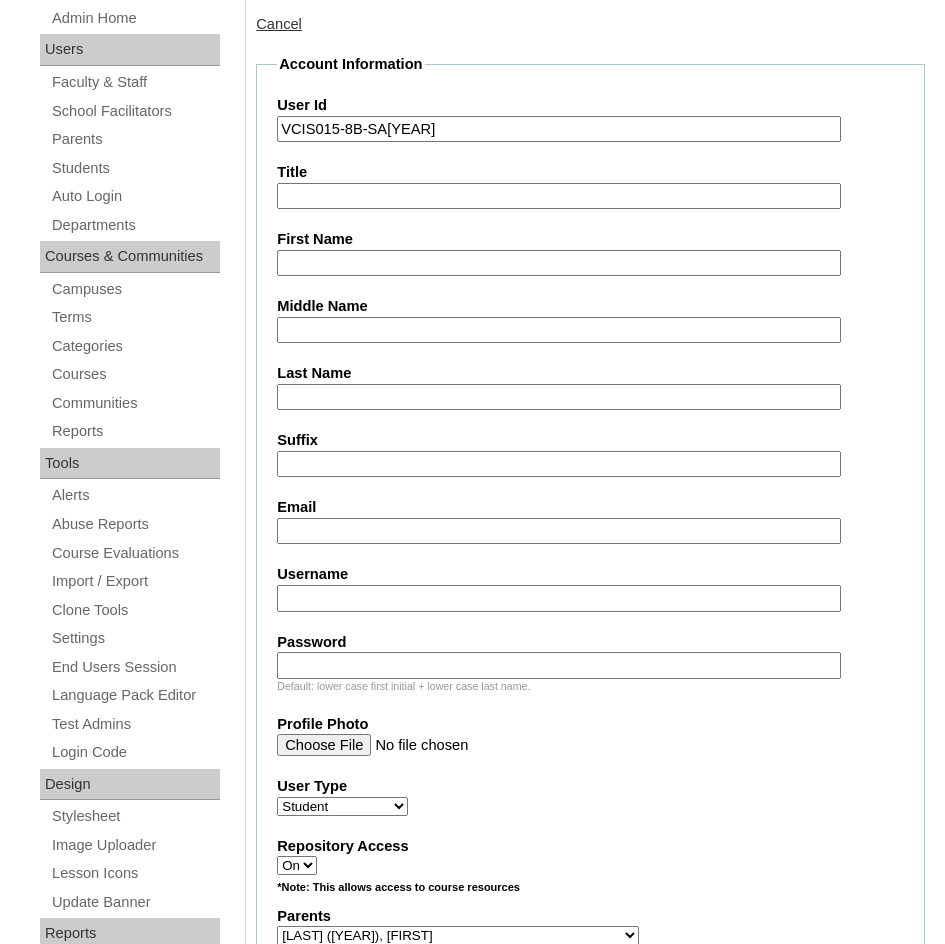 scroll, scrollTop: 300, scrollLeft: 0, axis: vertical 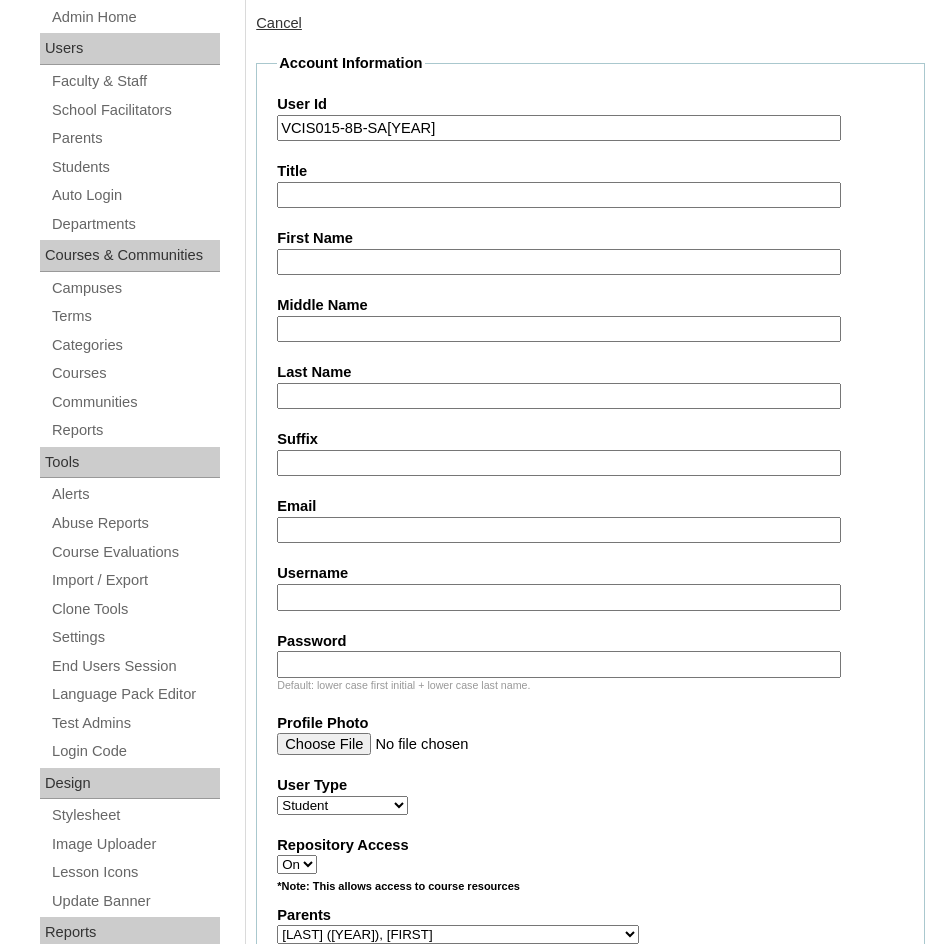 click on "Username" at bounding box center (559, 597) 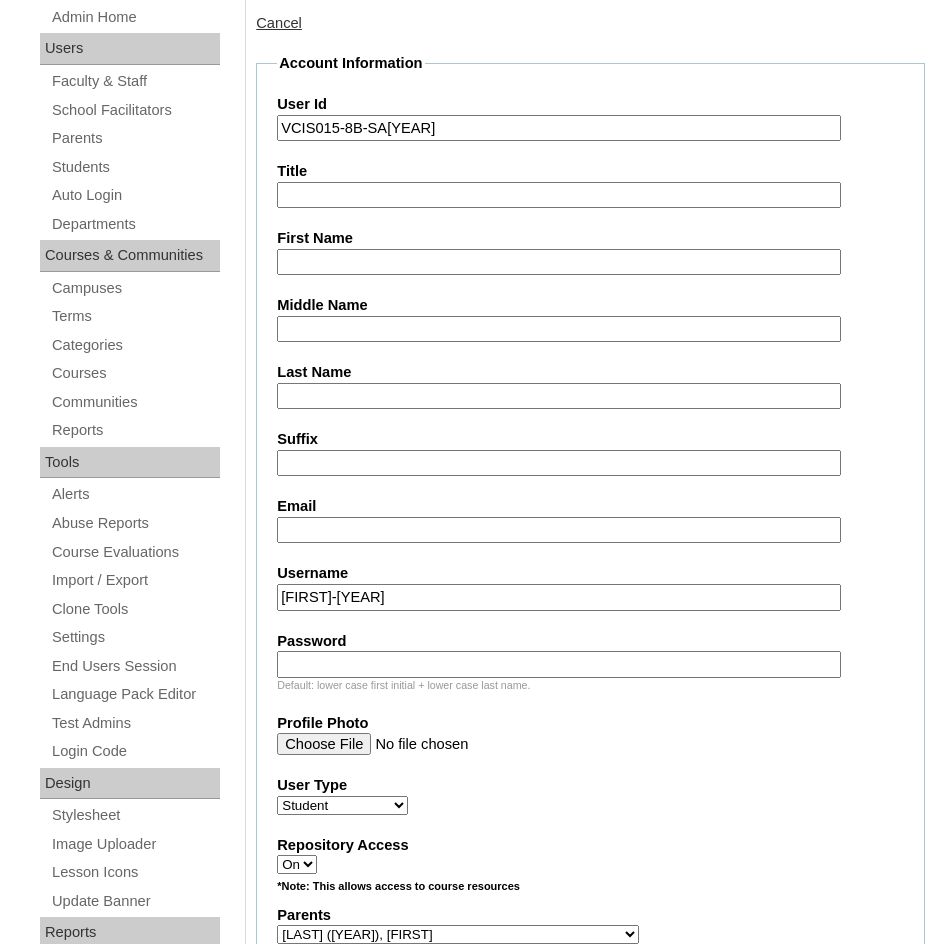 type on "[FIRST]-[YEAR]" 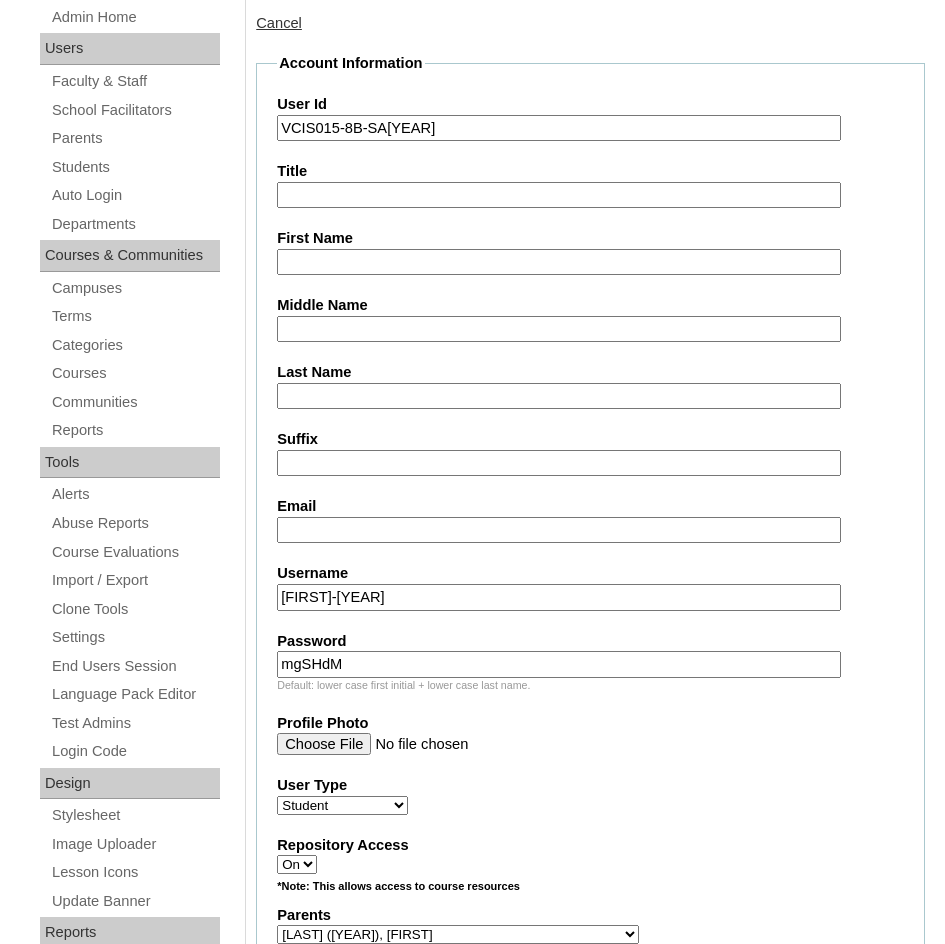 type on "mgSHdM" 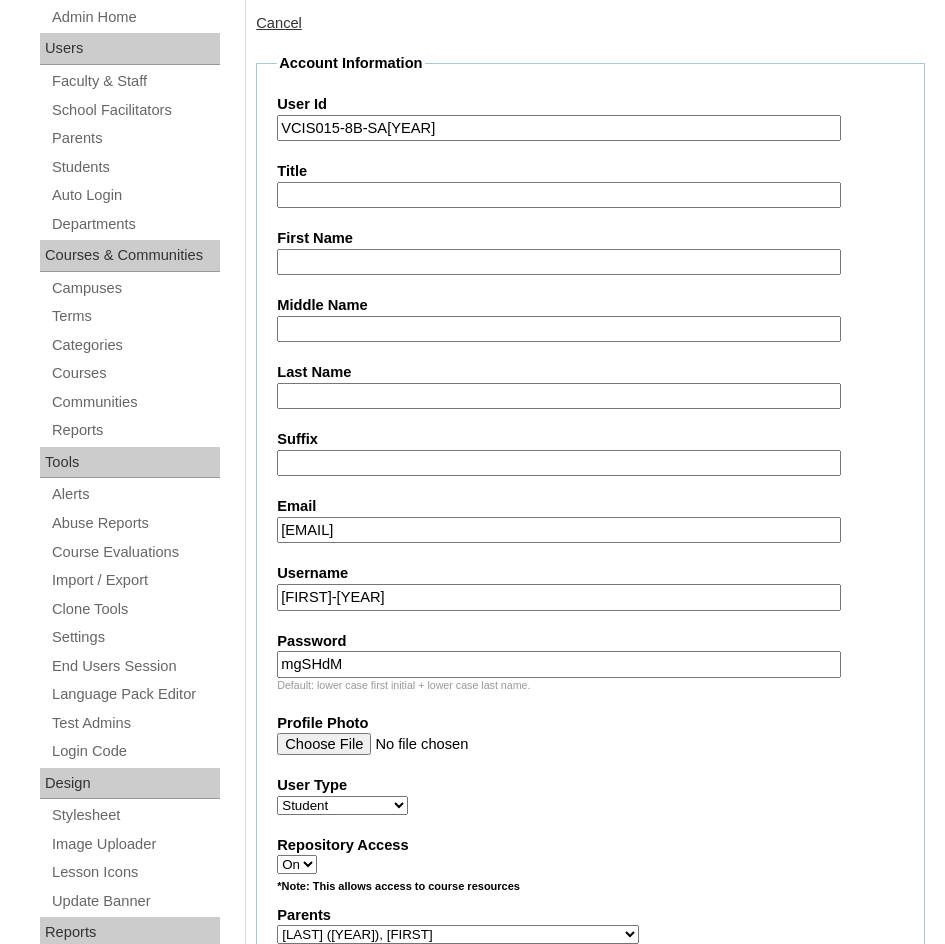 type on "[EMAIL]" 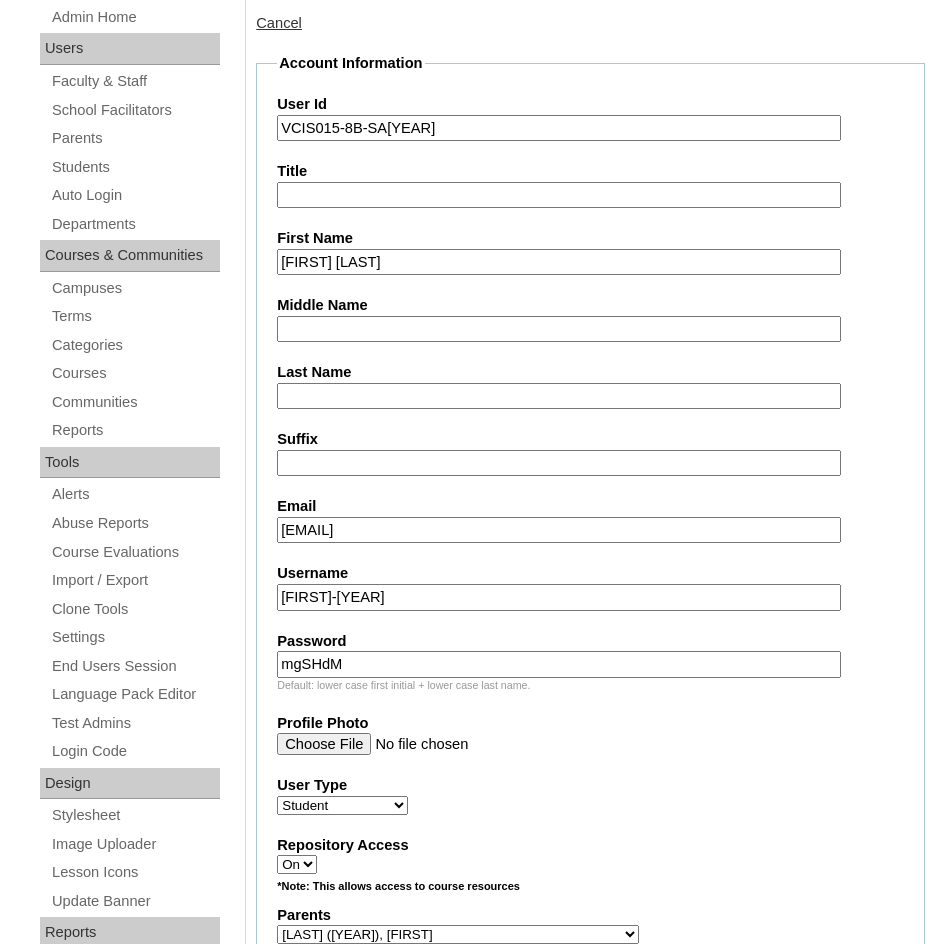 type on "[FIRST] [LAST]" 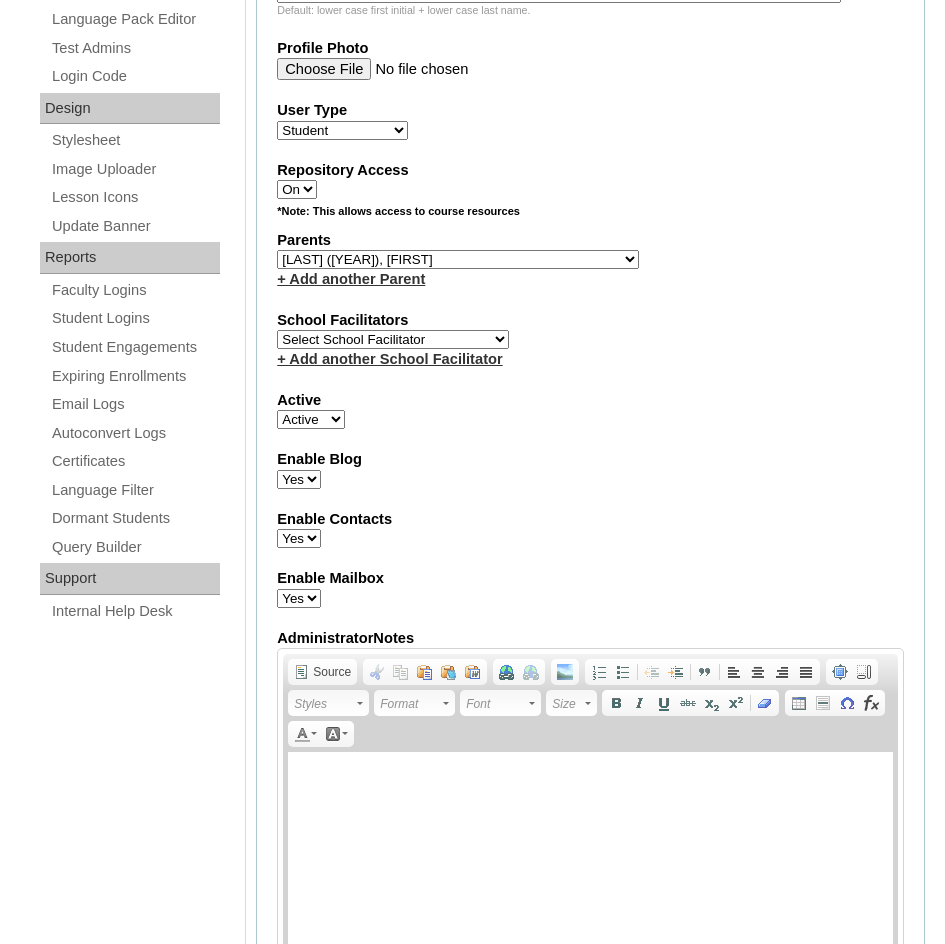 scroll, scrollTop: 1000, scrollLeft: 0, axis: vertical 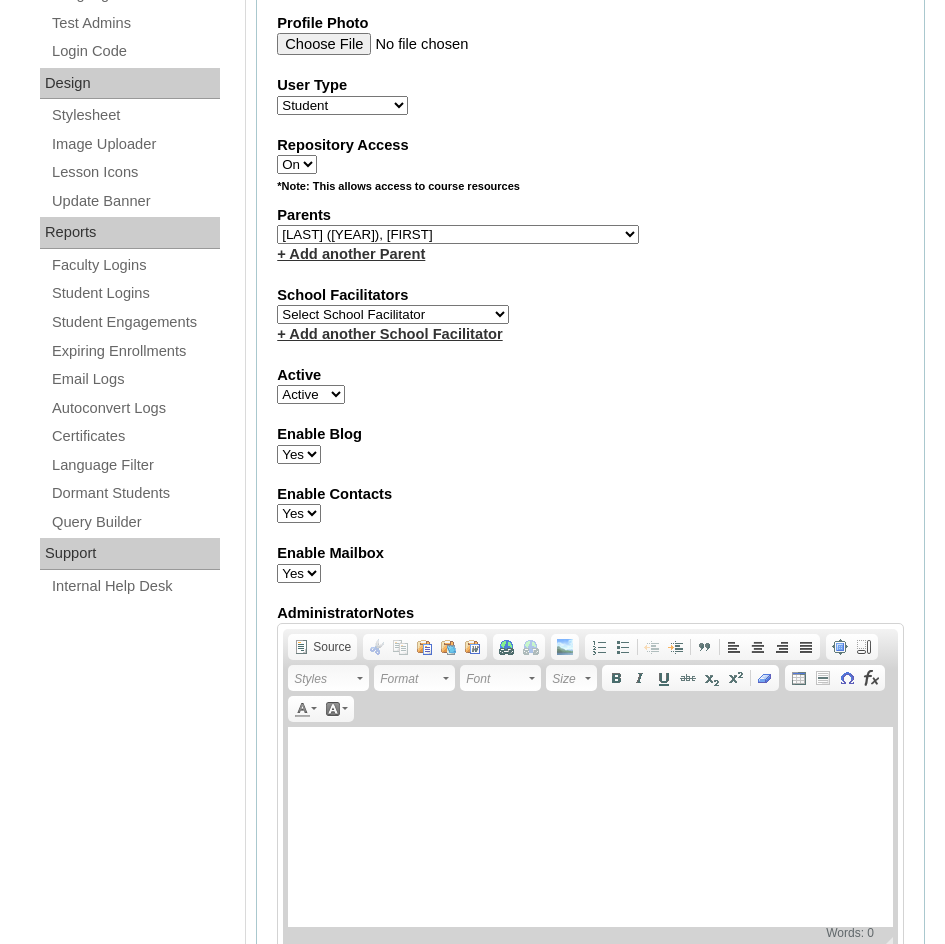 type on "[LAST]" 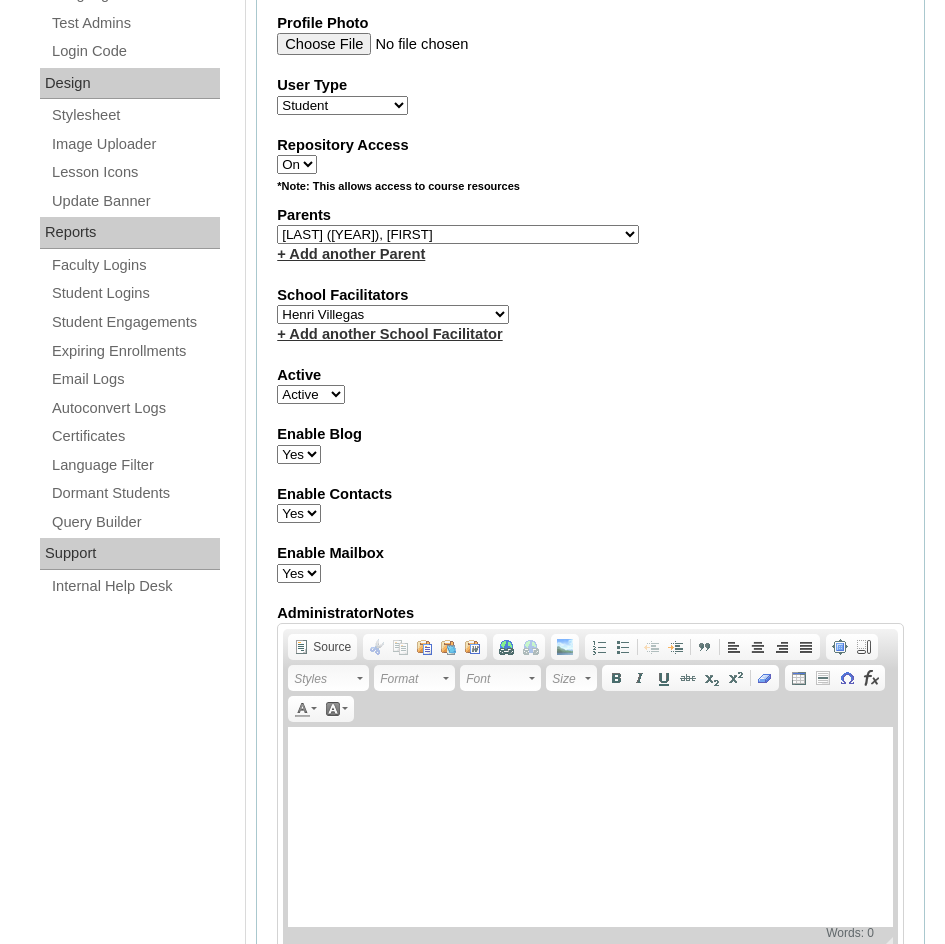 click on "Select School Facilitator
Norman Añain
Ruffa Abadijas
Mary Abella
Gloryfe Abion
Ariel Micah Albuero
Ariel Albuero OLD
KC Arciaga
Denise Ayado
Ruth Maye Bacani
May Bautista
Zaida Belbar
Daniella Benitez
Marielle Bermas
Jamie Ann Bleza
Mark Christian Braganza
Anj Brequillo
Melody Broqueza
Ruth Catherine Caña
Kit Cachuela
Jethro Francis Cagas
Camille Canlas
Mescel Capoquian
Mitchelle Carlos
Rose Castillo
Paula Mae Catalan
Jeremy Ann Catunao
Charlene Mae Chiong
Cla Chua
Cyrene Chua
Joshua Cobilla
Clarissa Joy Colimbino
Alvin Cruz
Ma. Katrina Helena Dabu
Krizle Fidelis De Vera
Henrick Jess Del Mundo
Precious Haziel Del Rosario
Reyna Lou Dela Pasion
Ritchel Densing
Alex Diaz
Alexandra Diaz
Alexandra Diaz
Patricia Diomampo-Co
Therese Margaurite Domingo
dontuse dontuse
Charrise Encina
VCIS TEACHER ENGLISH 5678
Chiaralyn Escamillas
Princess  Farrales
Kaye Felipe
Lery Garcia
Carmina Generalao
Racel Gonzales" at bounding box center [393, 314] 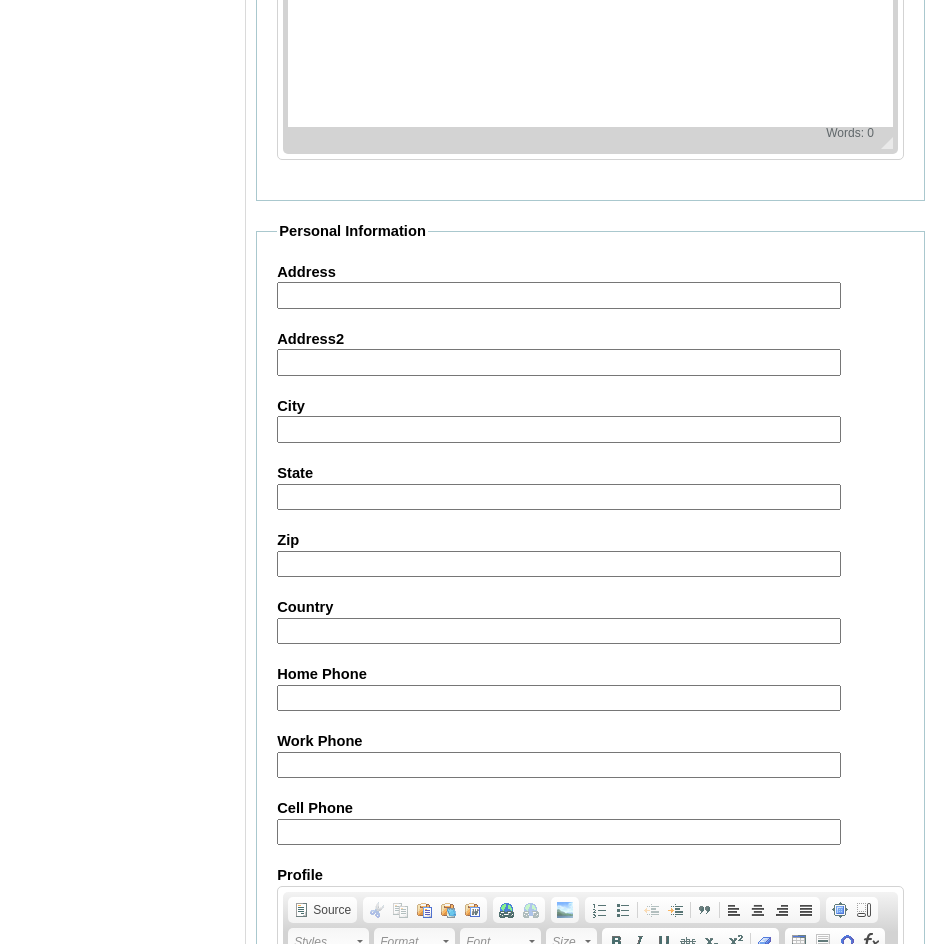 scroll, scrollTop: 2184, scrollLeft: 0, axis: vertical 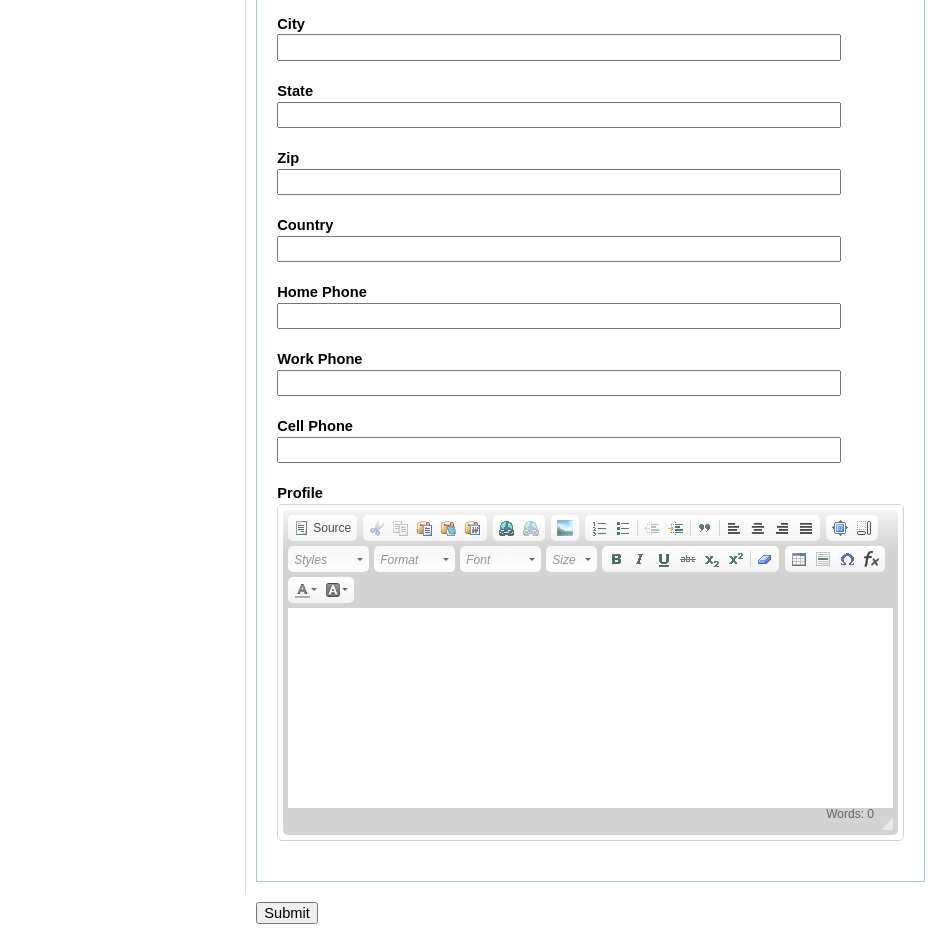 click on "Cell Phone" at bounding box center [559, 450] 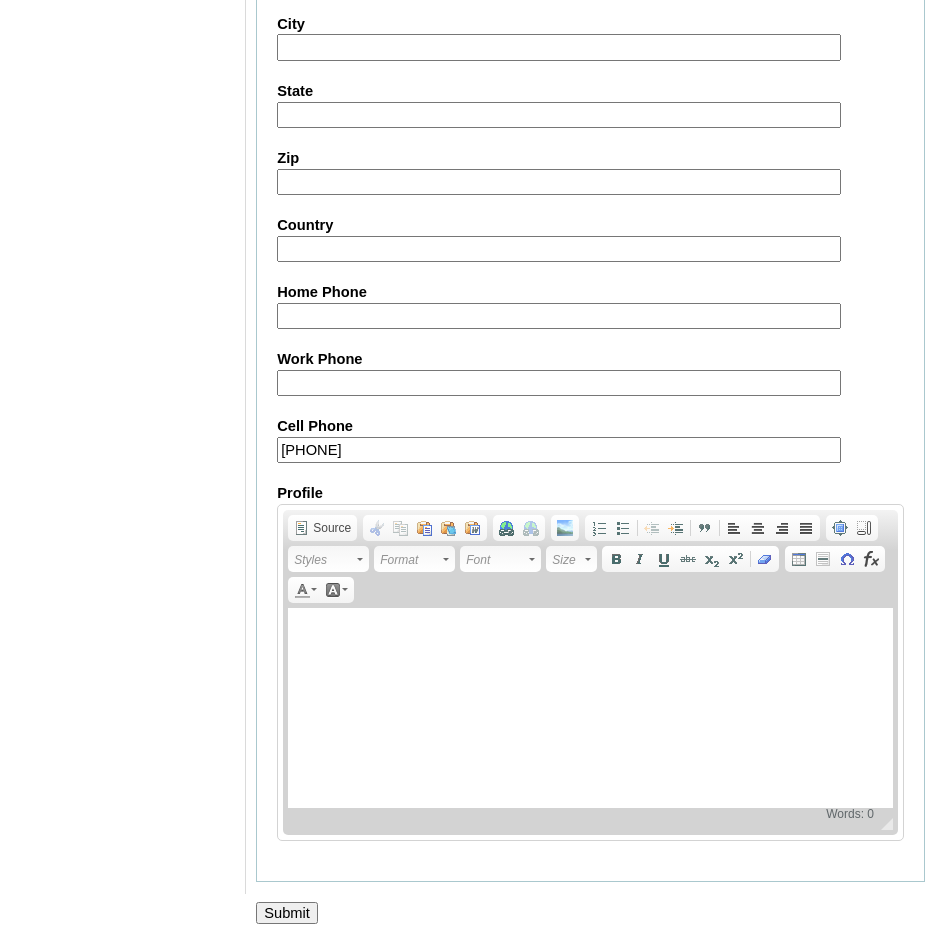 type on "[PHONE]" 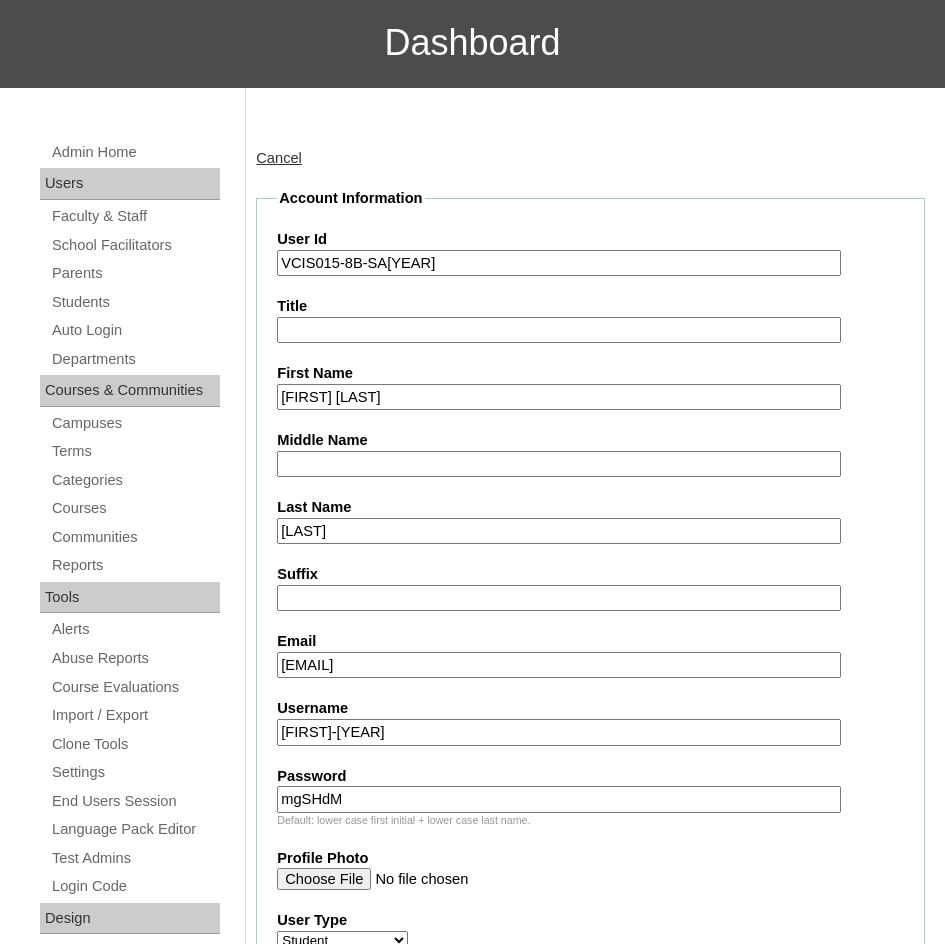 scroll, scrollTop: 0, scrollLeft: 0, axis: both 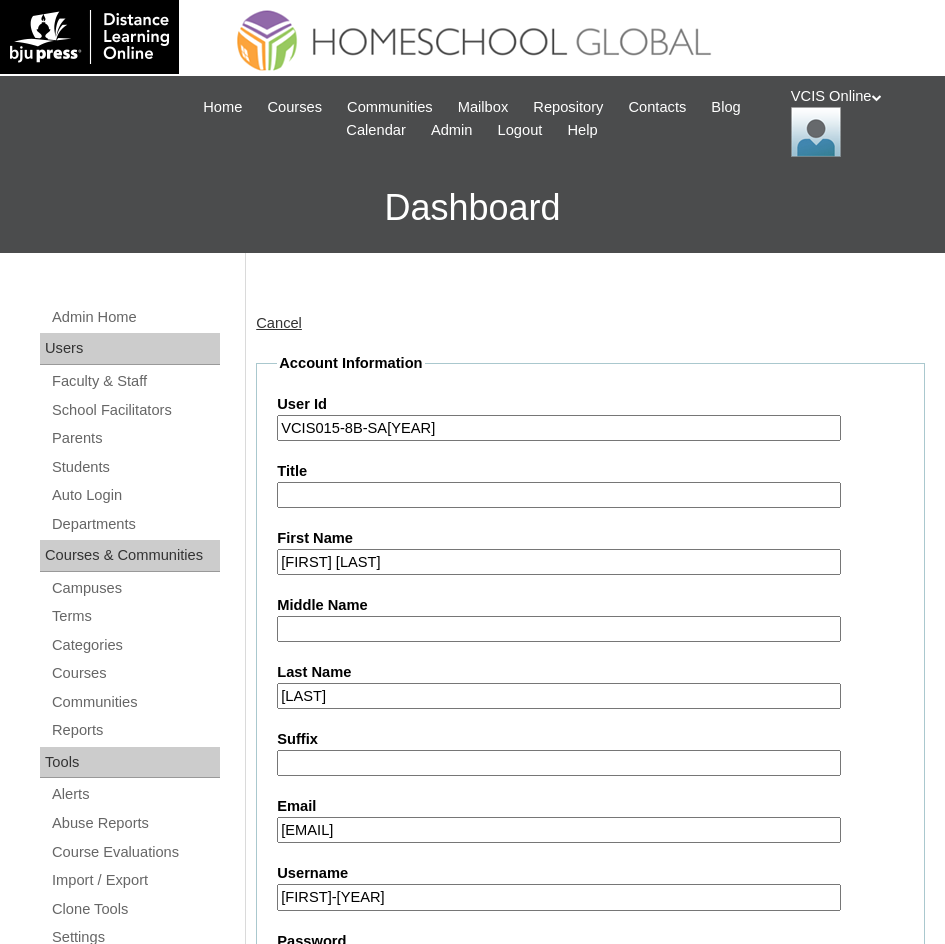 click on "VCIS015-8B-SA[YEAR]" at bounding box center (559, 428) 